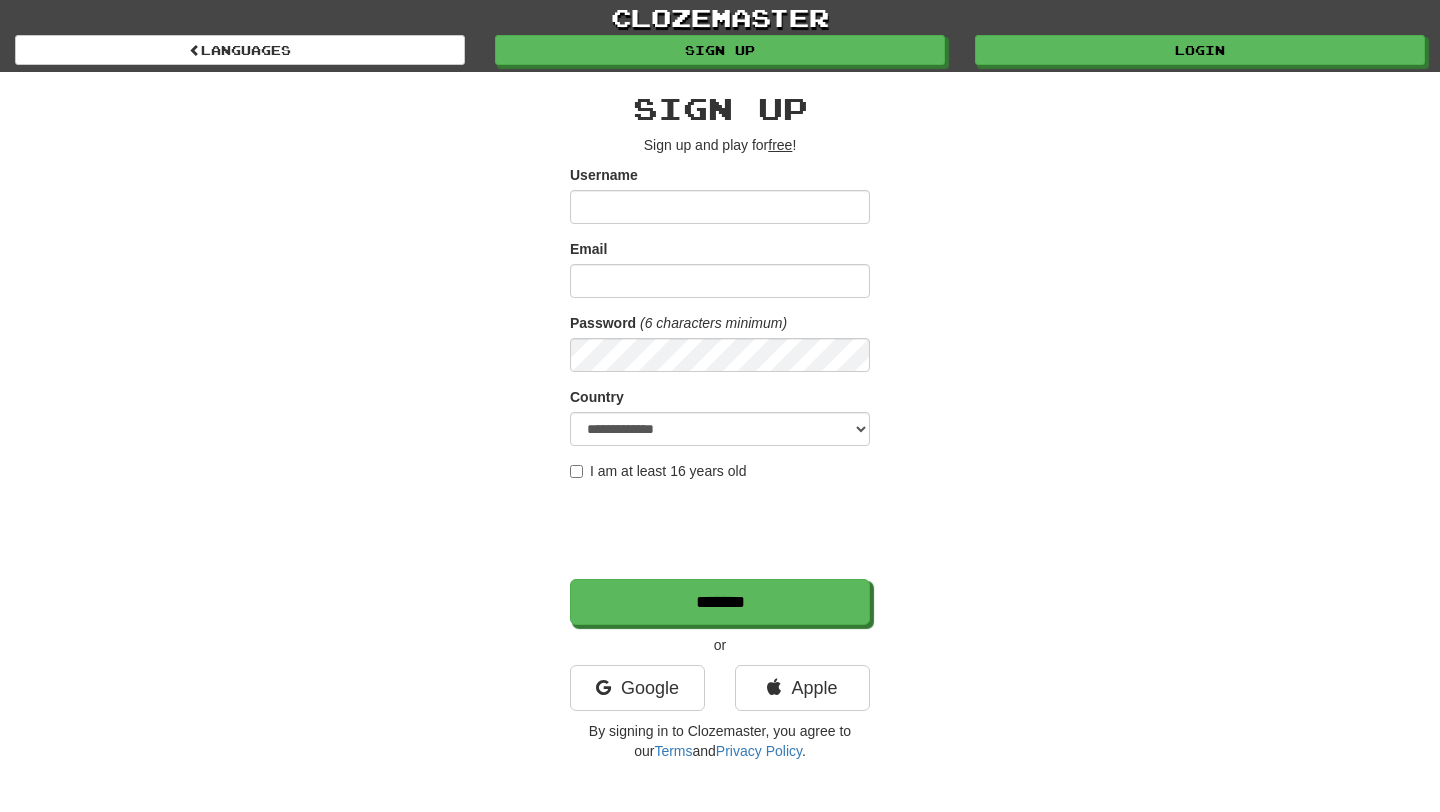 scroll, scrollTop: 0, scrollLeft: 0, axis: both 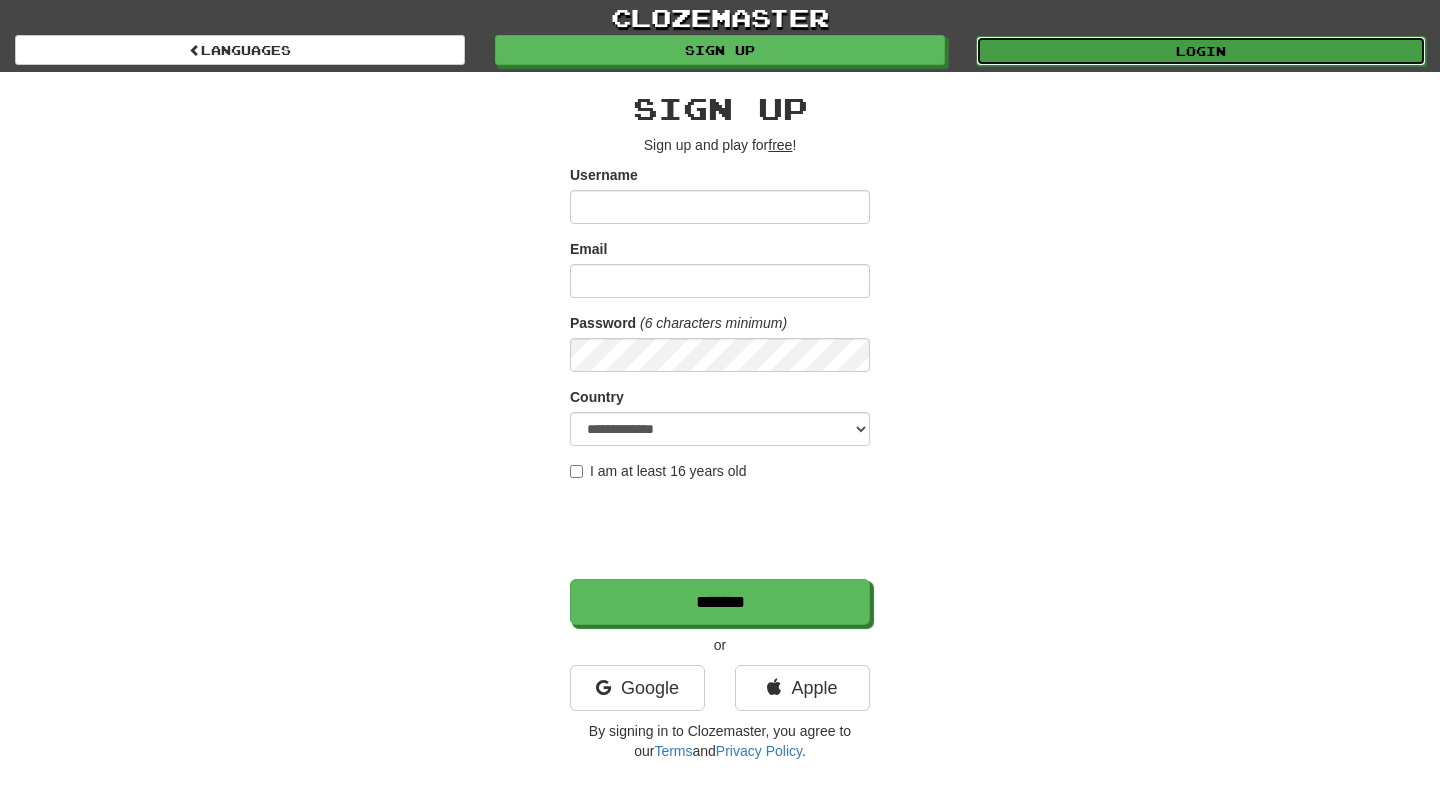 click on "Login" at bounding box center (1201, 51) 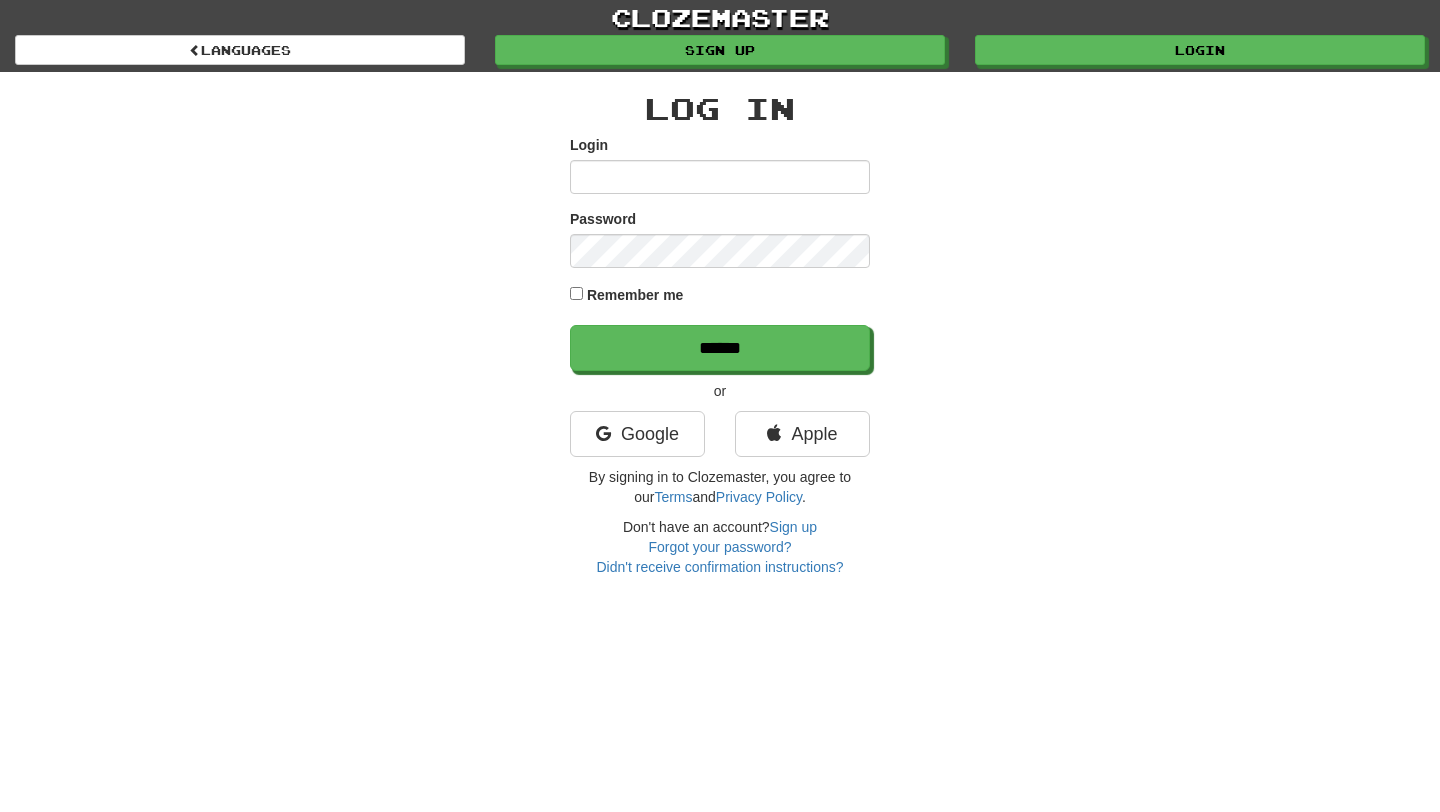 scroll, scrollTop: 0, scrollLeft: 0, axis: both 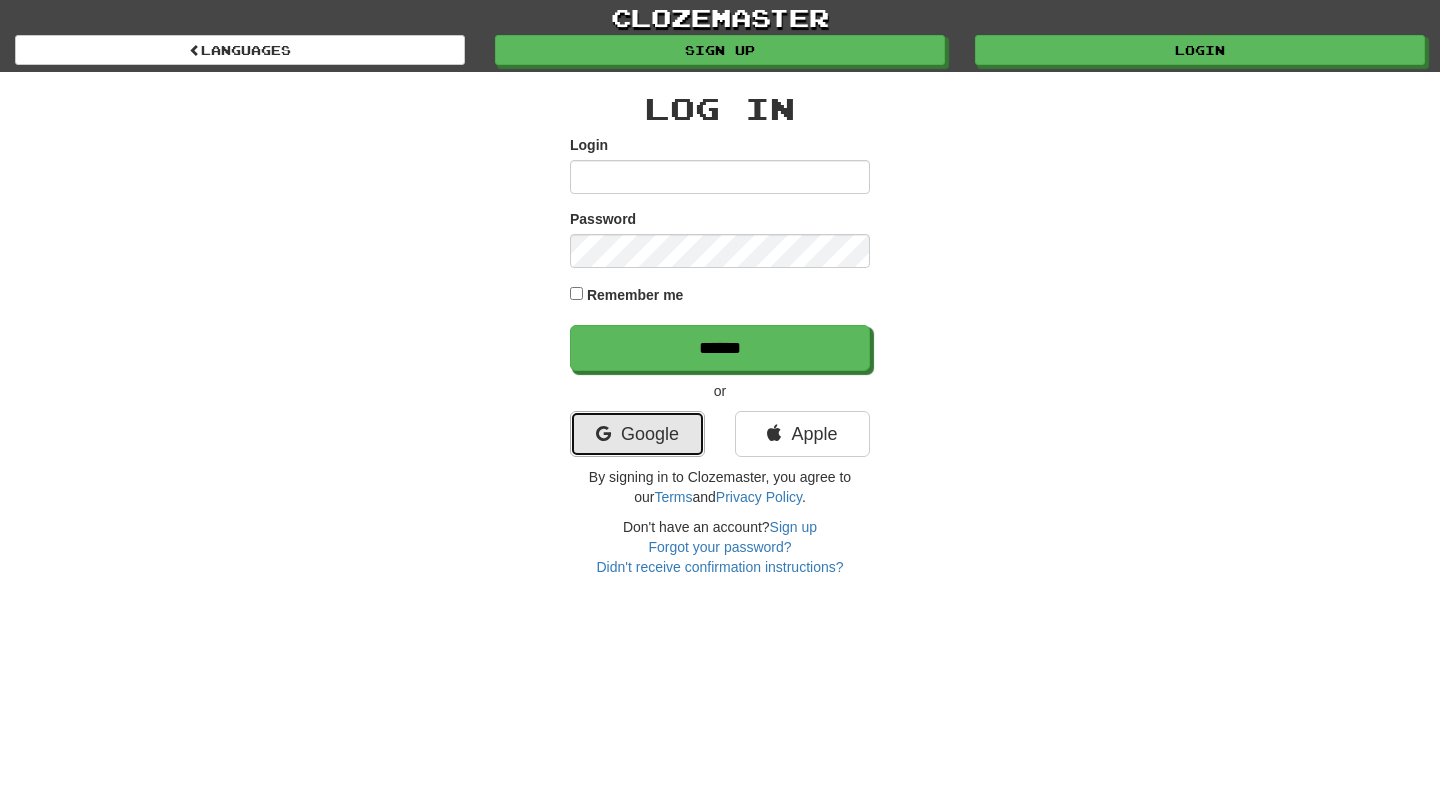 click on "Google" at bounding box center [637, 434] 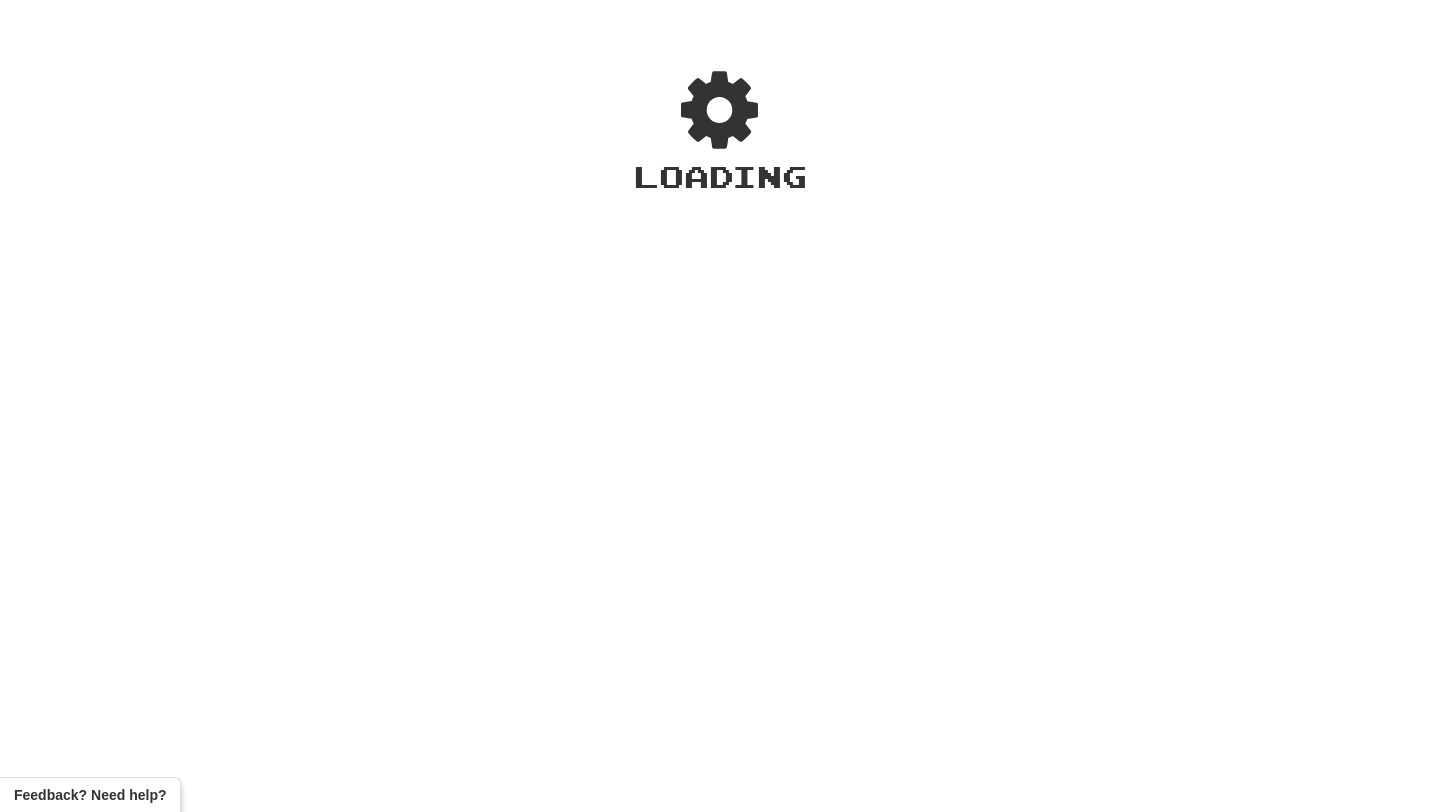 scroll, scrollTop: 0, scrollLeft: 0, axis: both 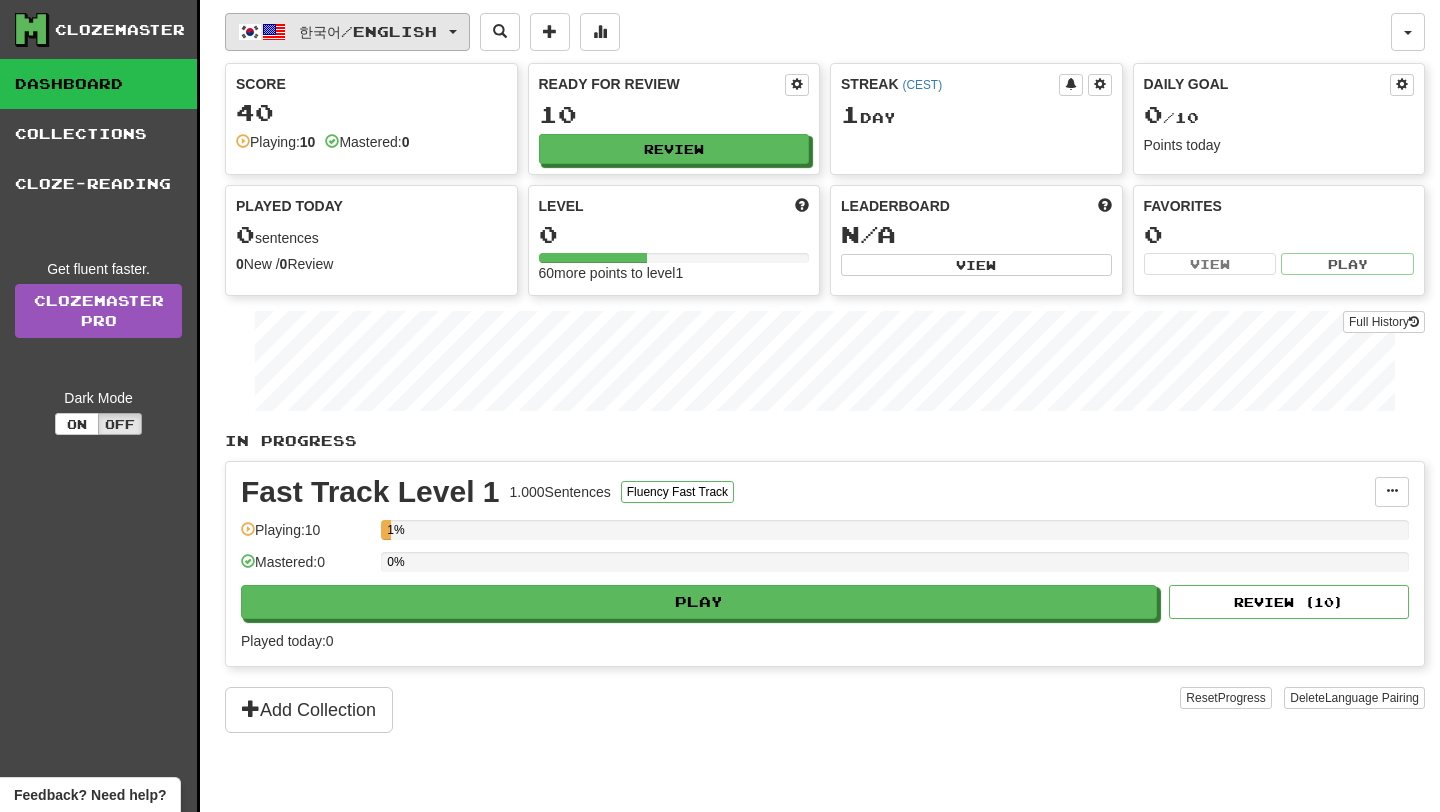 click on "한국어  /  English" at bounding box center (347, 32) 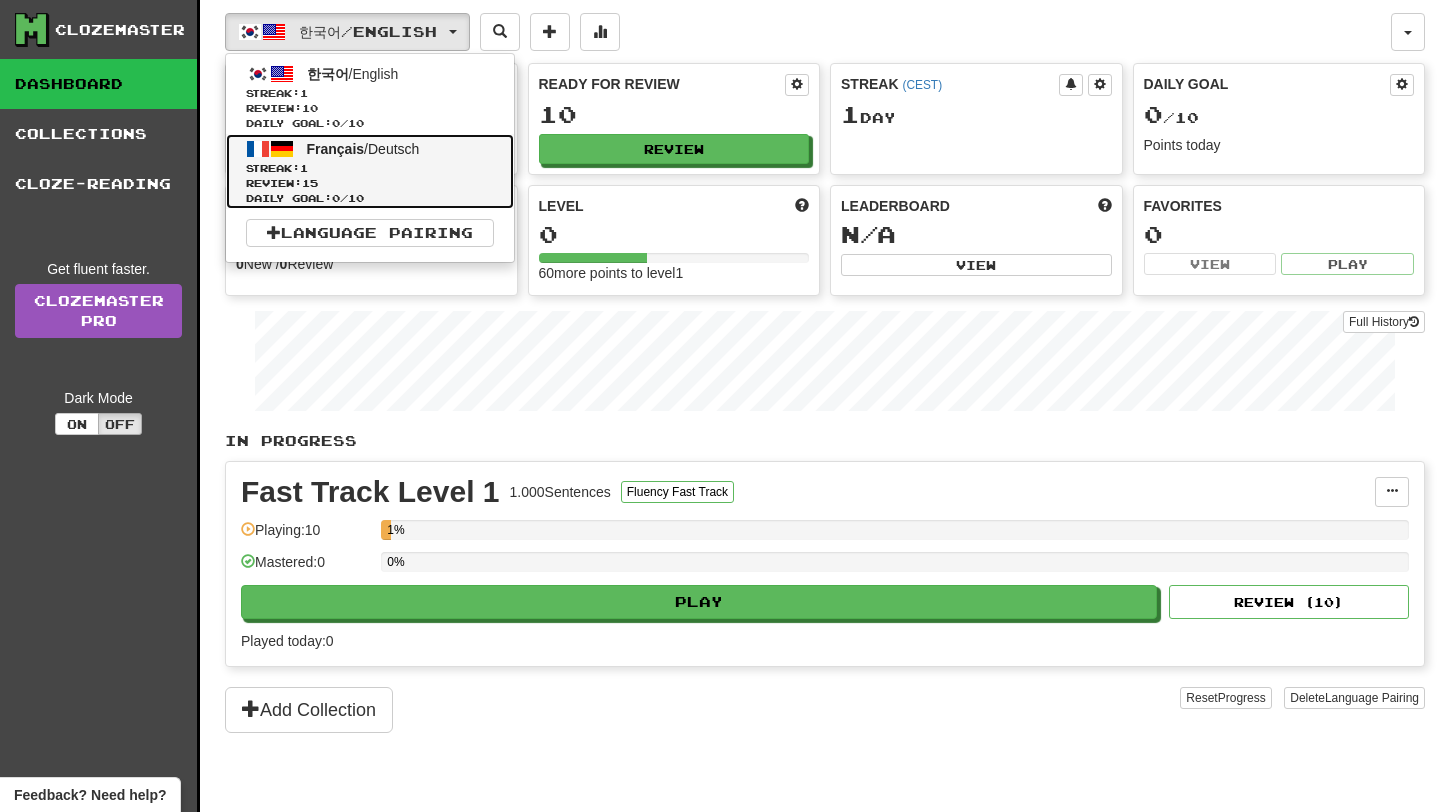 click on "Streak:  1" at bounding box center [370, 168] 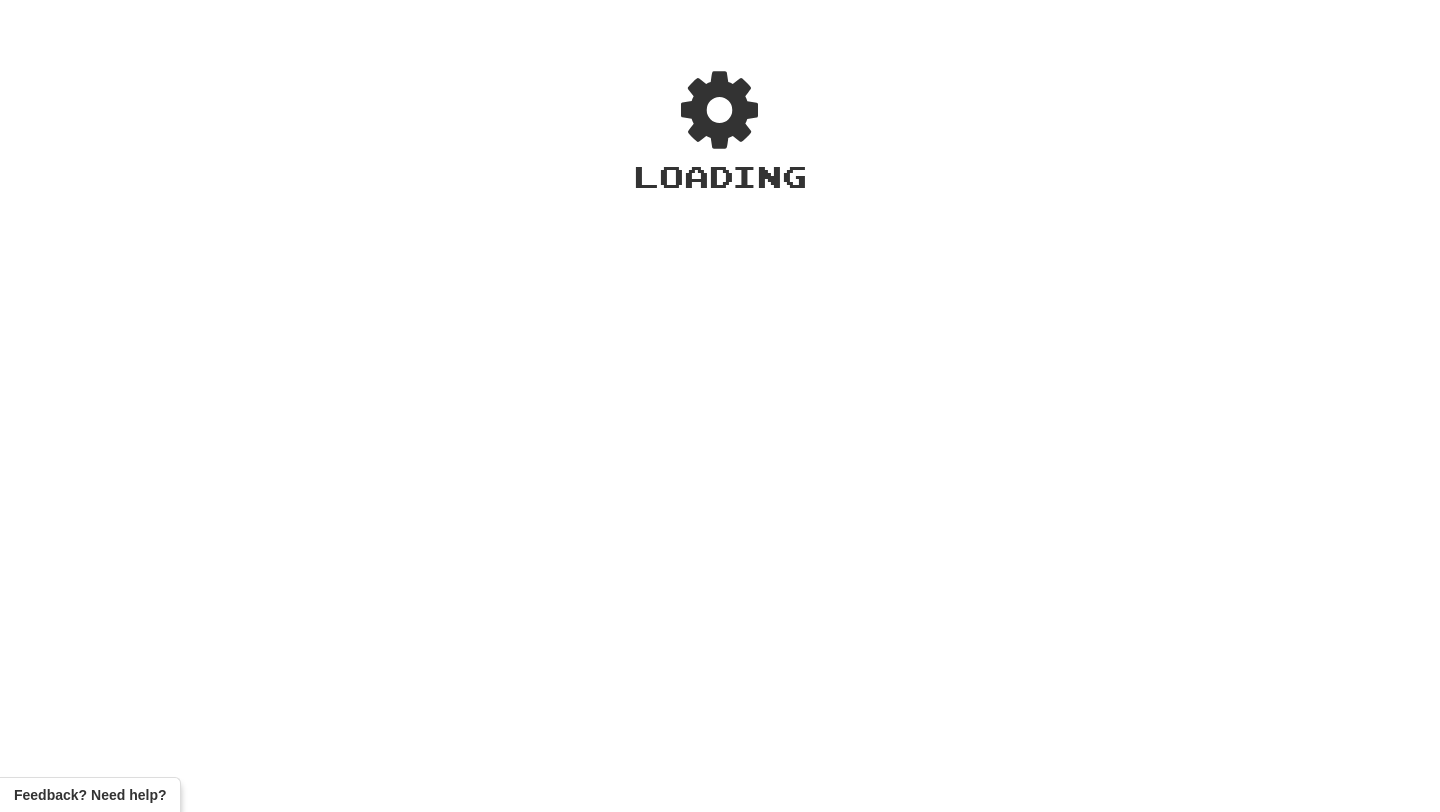 scroll, scrollTop: 0, scrollLeft: 0, axis: both 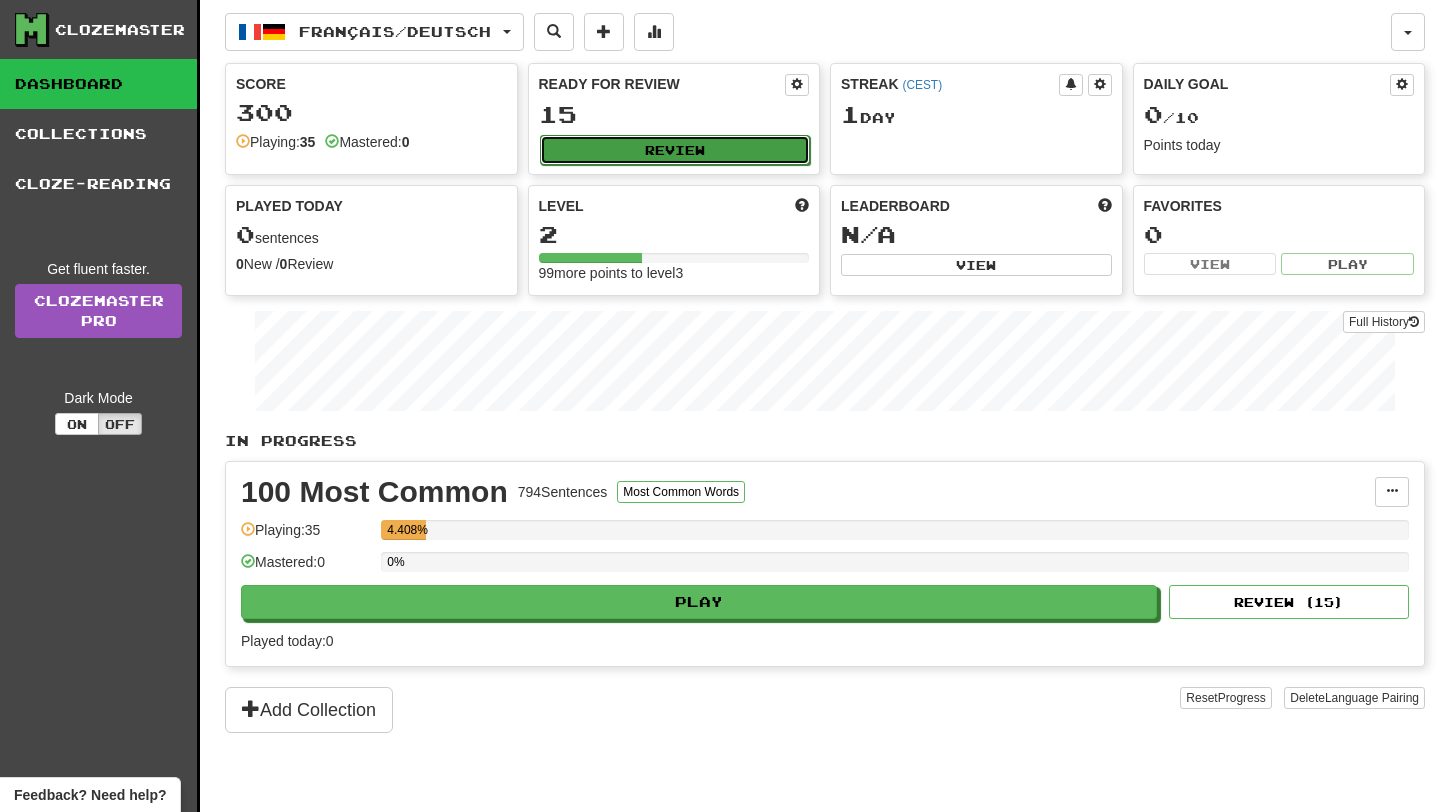 click on "Review" at bounding box center [675, 150] 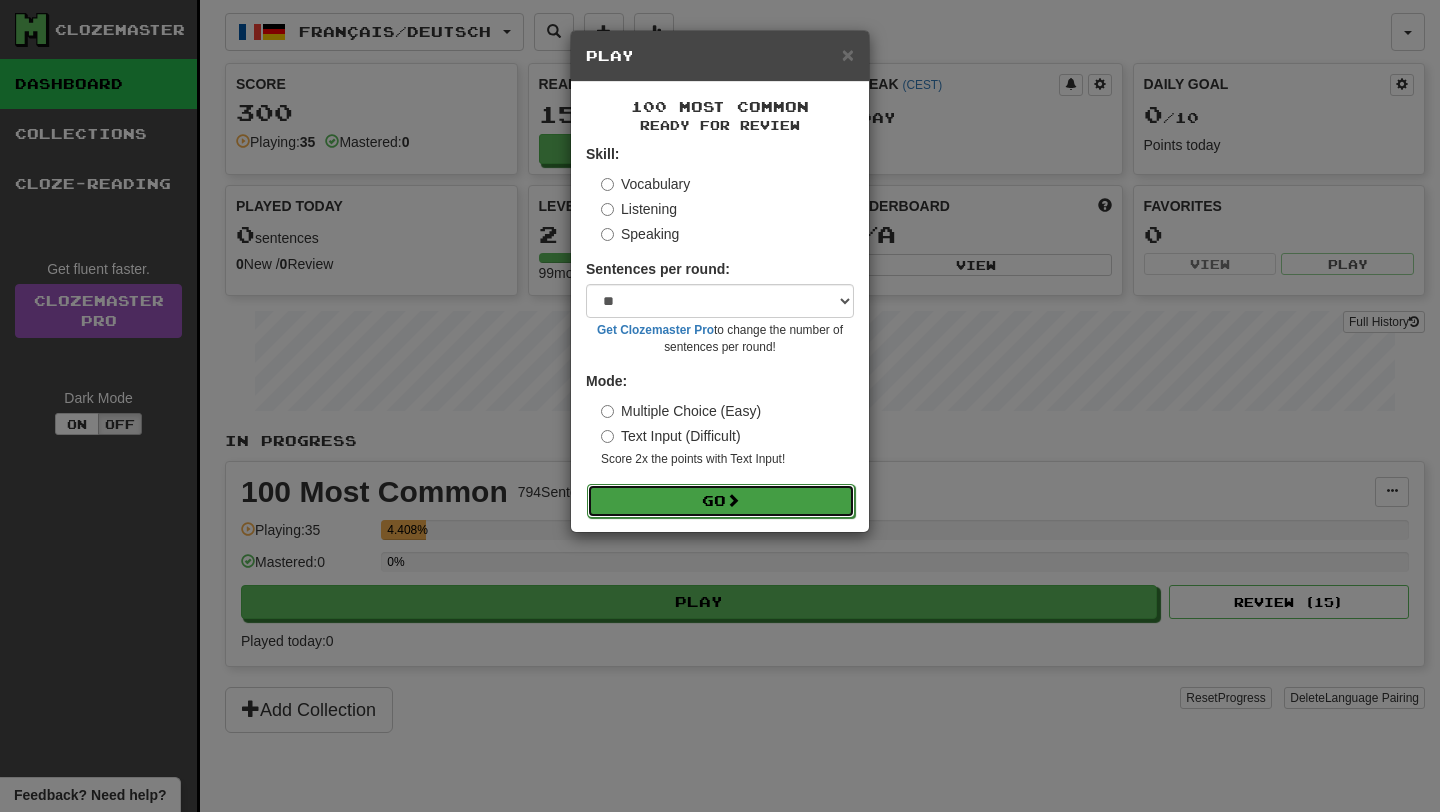 click on "Go" at bounding box center (721, 501) 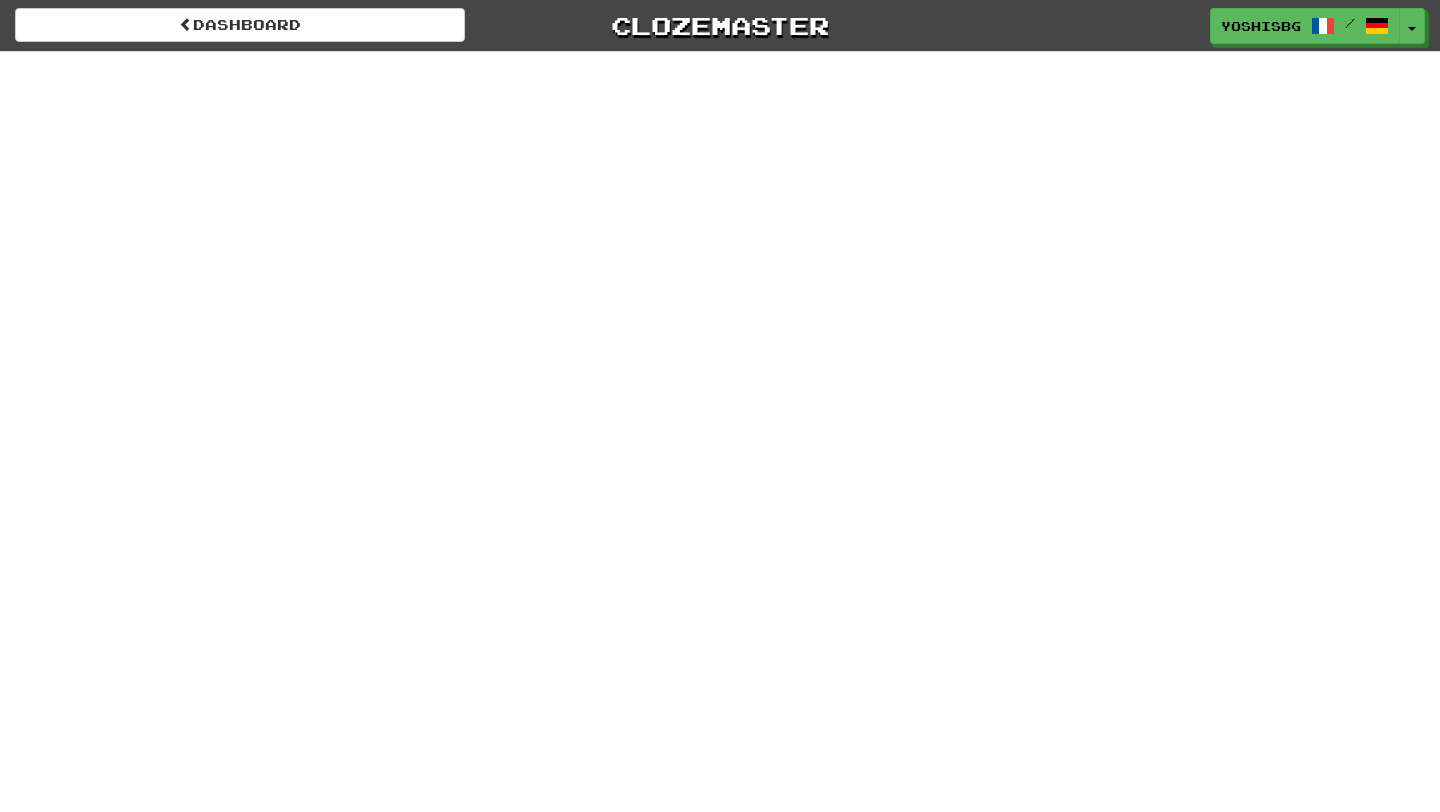 scroll, scrollTop: 0, scrollLeft: 0, axis: both 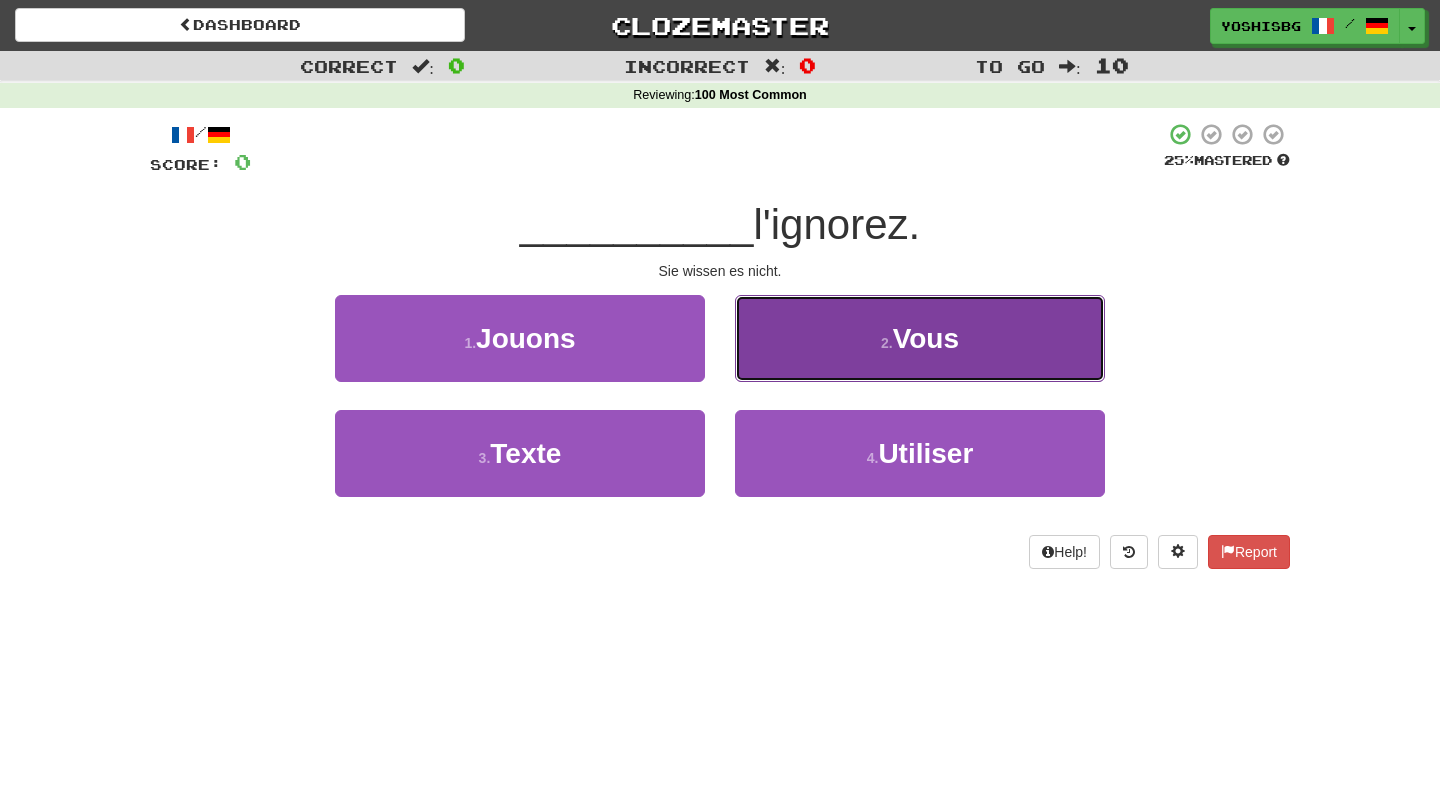 click on "2 .  Vous" at bounding box center (520, 338) 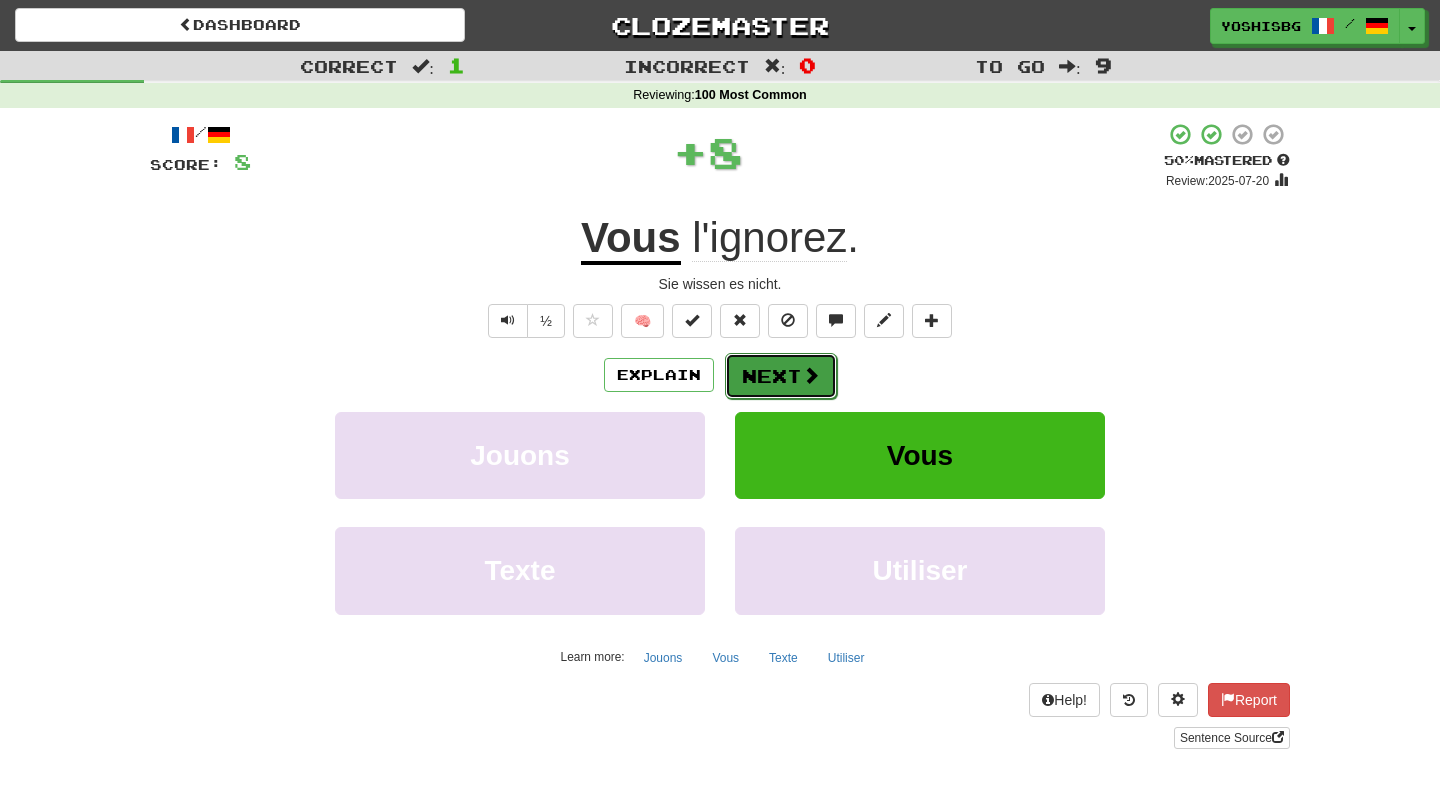 click at bounding box center [811, 375] 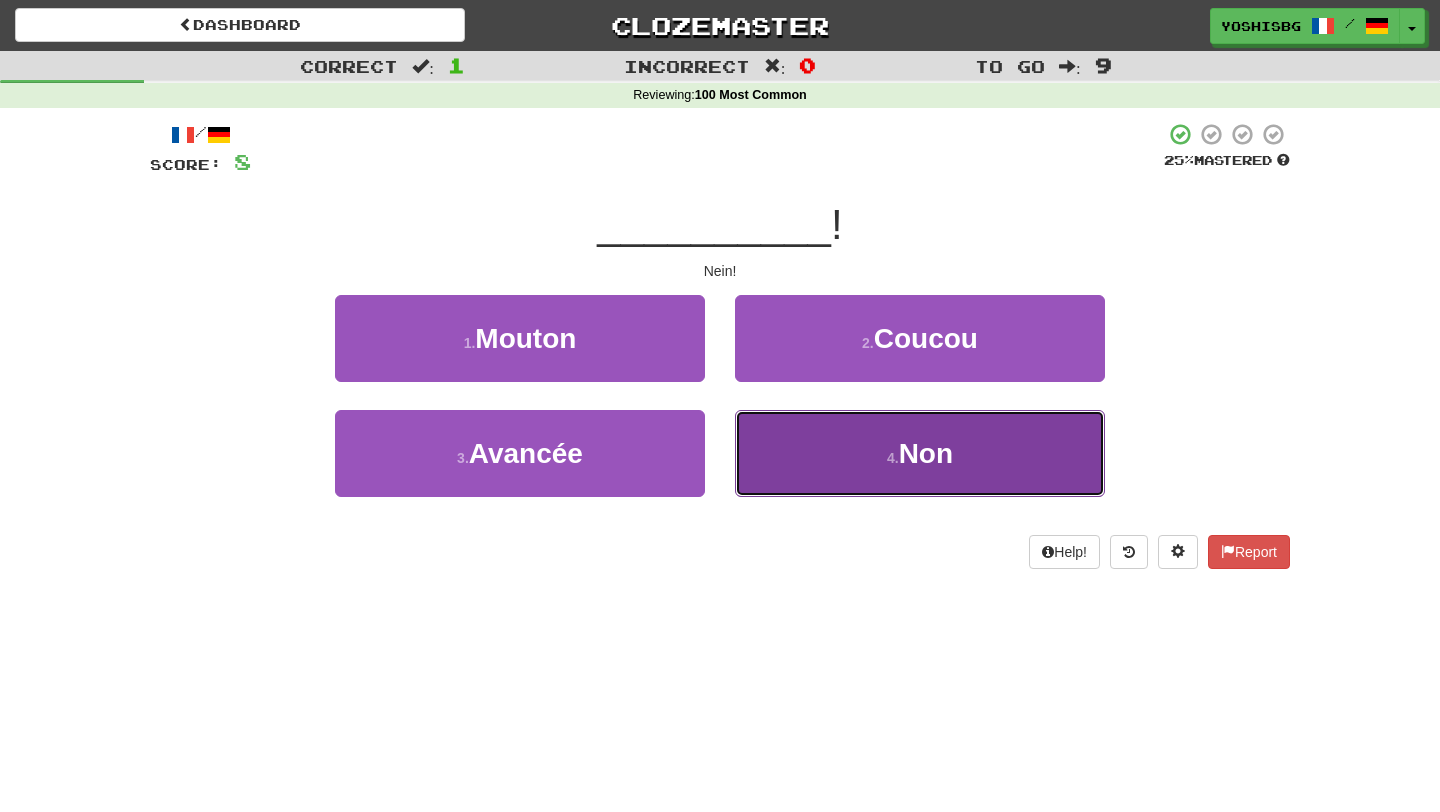 click on "4 .  Non" at bounding box center [520, 338] 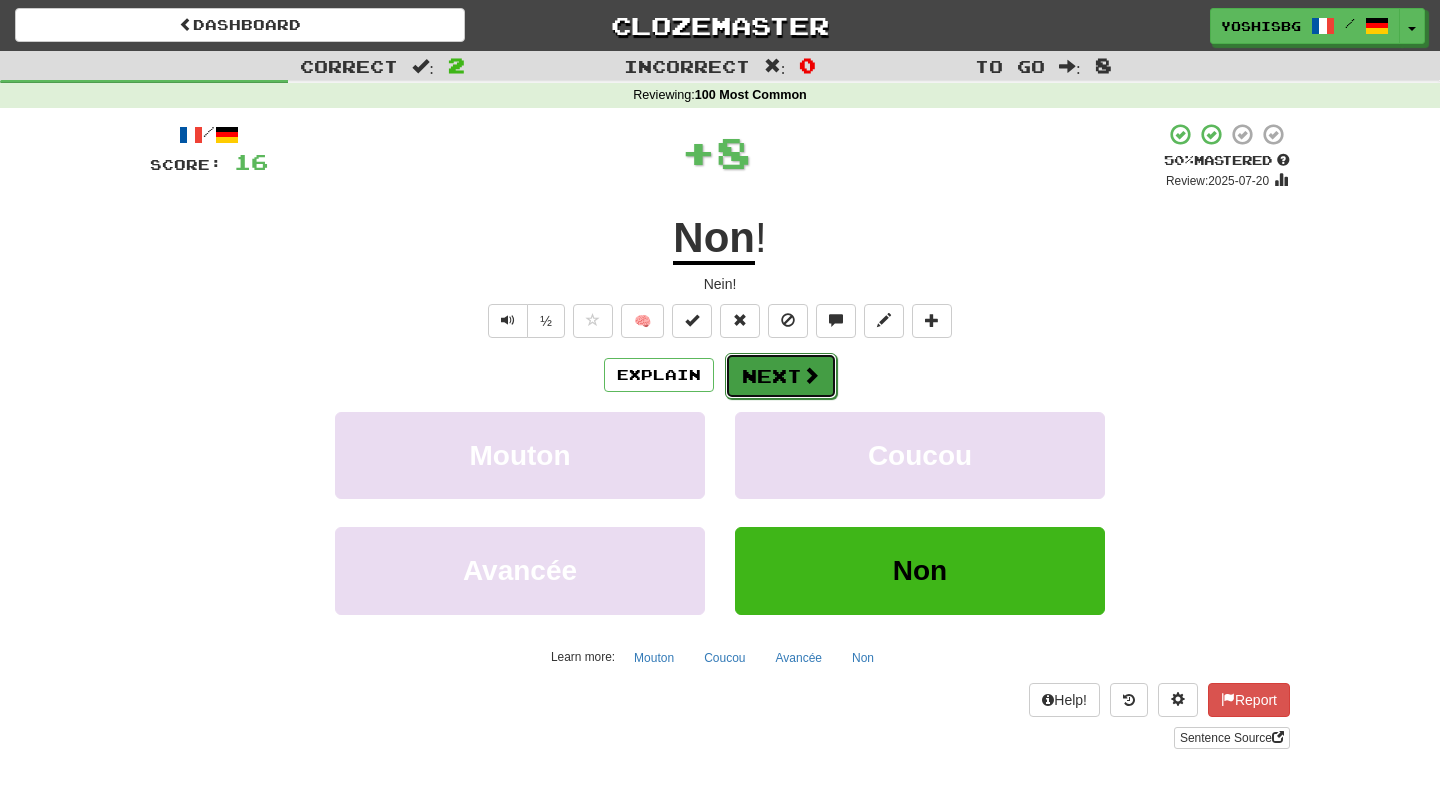 click on "Next" at bounding box center [781, 376] 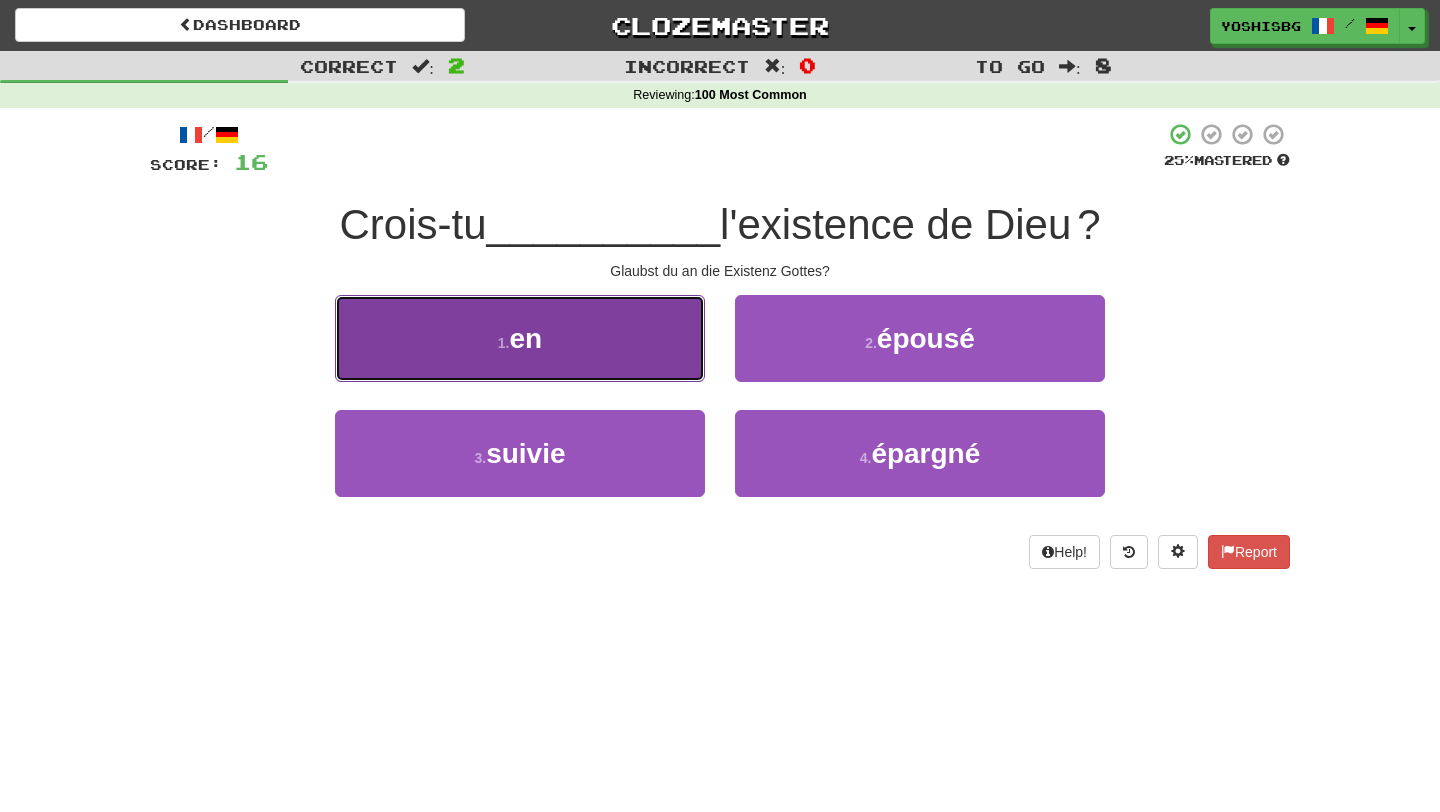 click on "1 .  en" at bounding box center [520, 338] 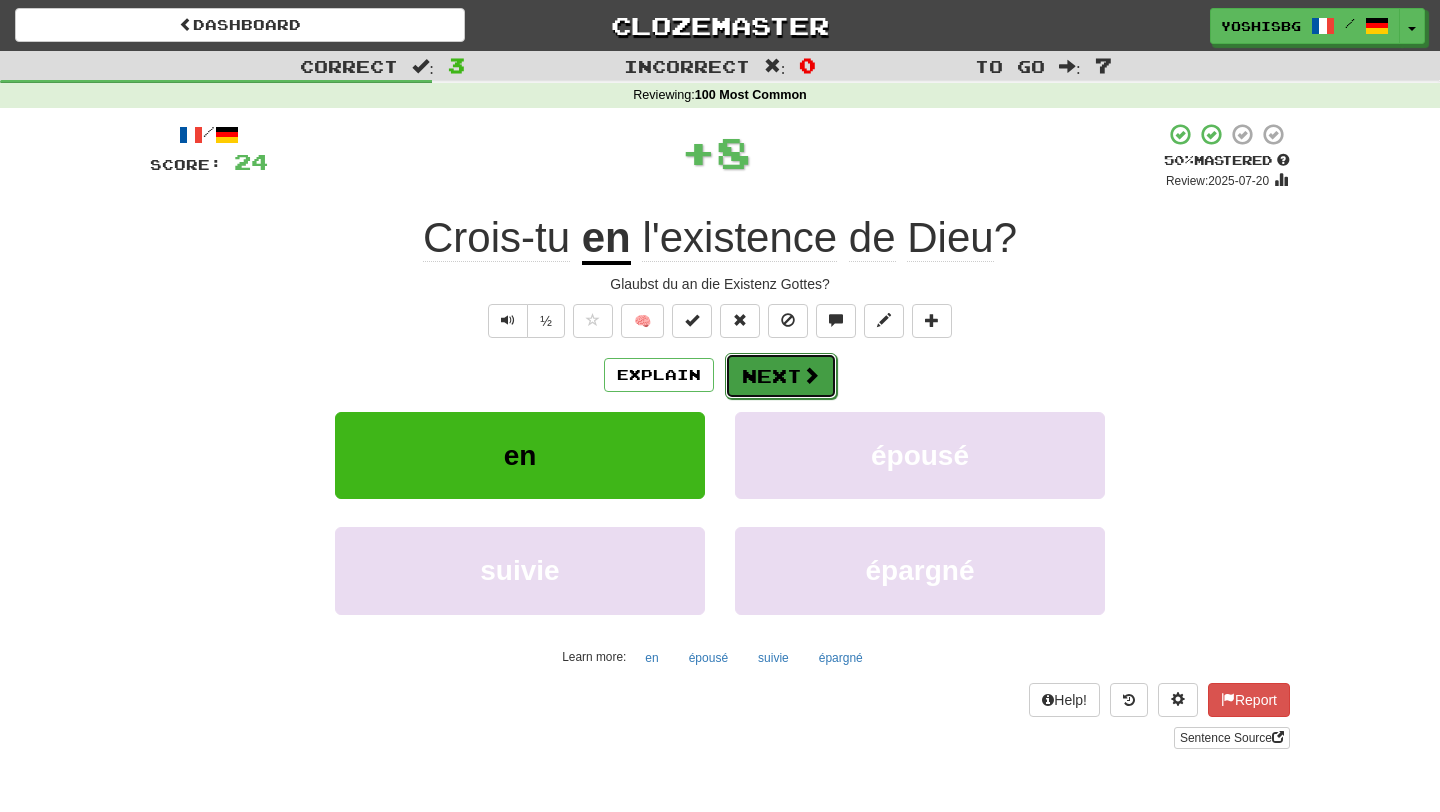 click on "Next" at bounding box center (781, 376) 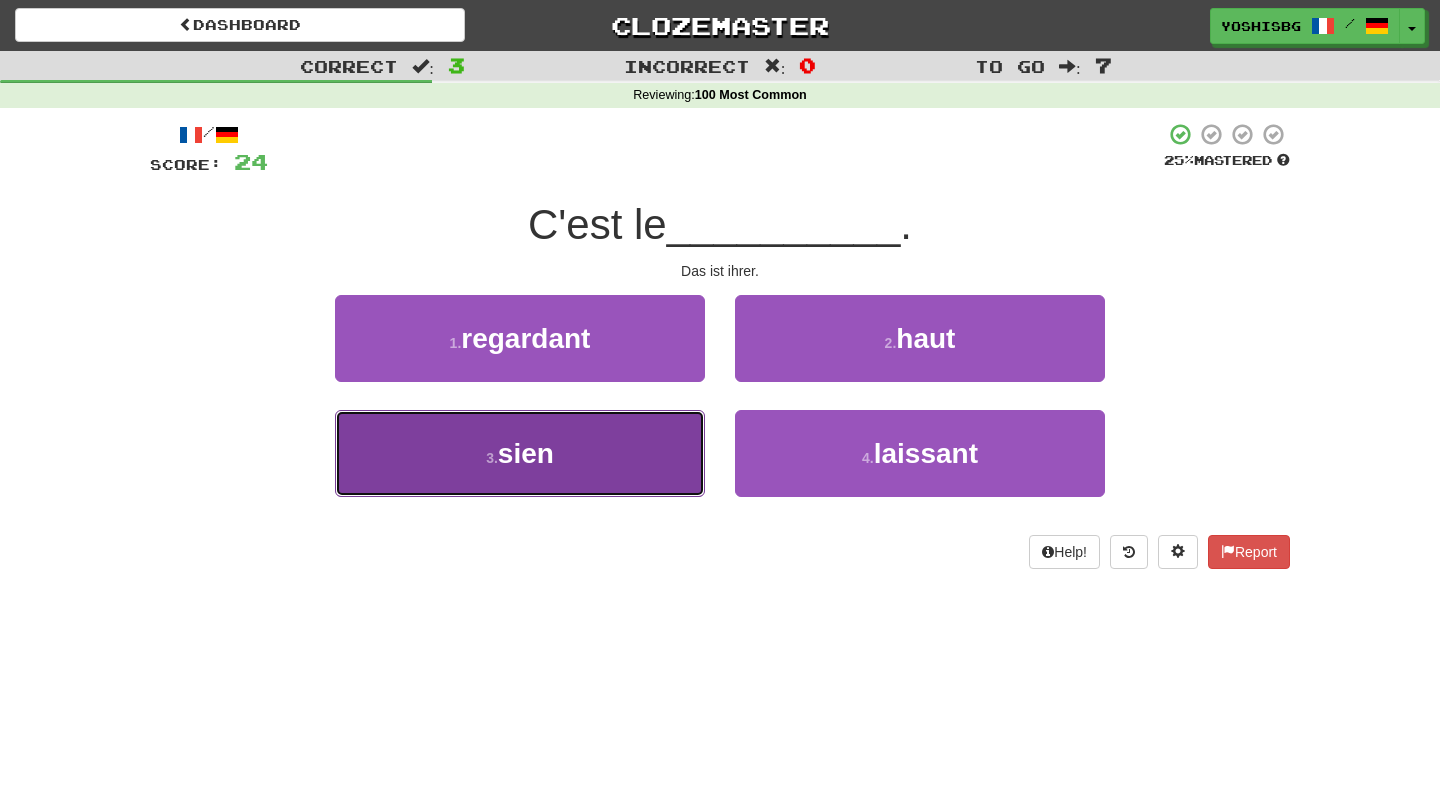 click on "3 .  sien" at bounding box center [520, 338] 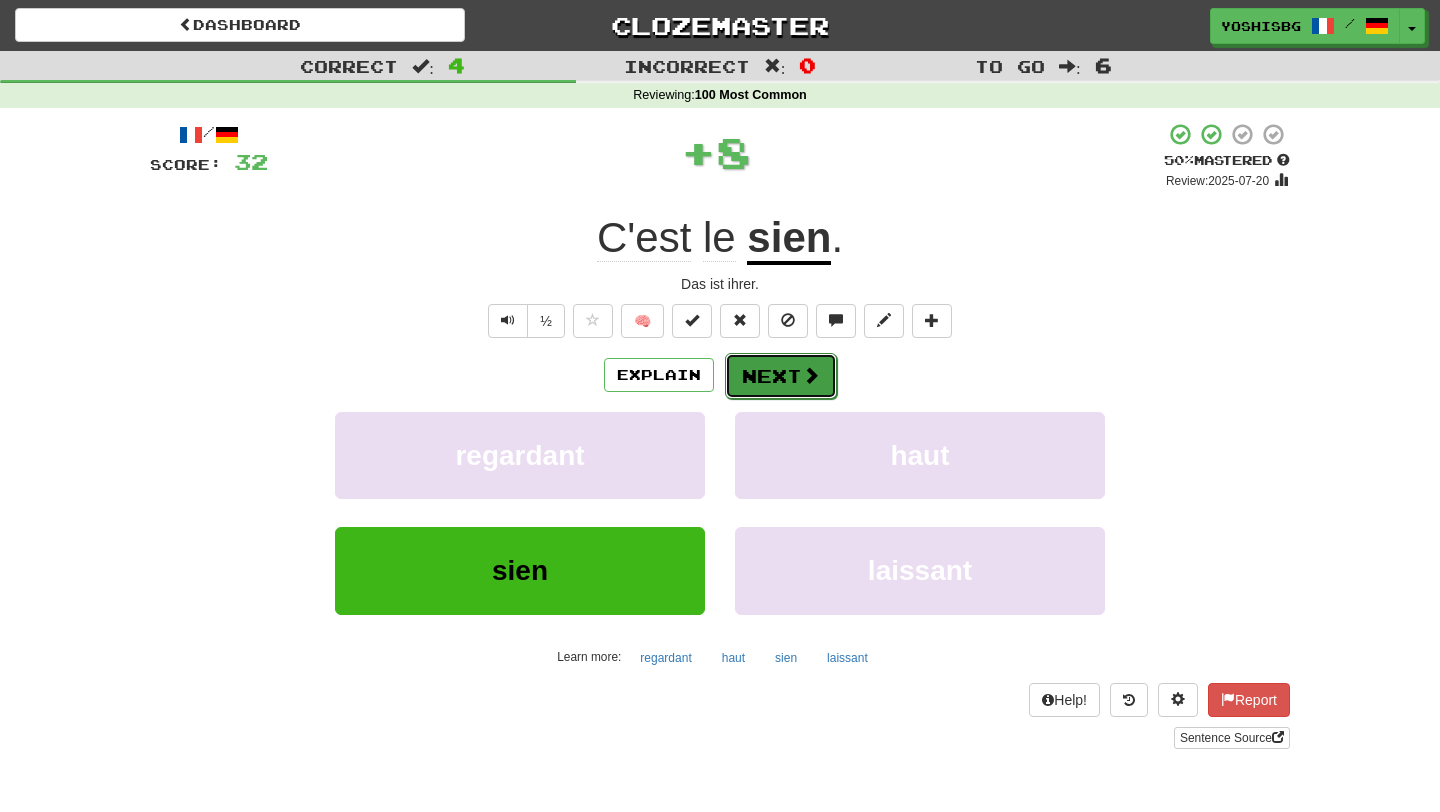 click on "Next" at bounding box center [781, 376] 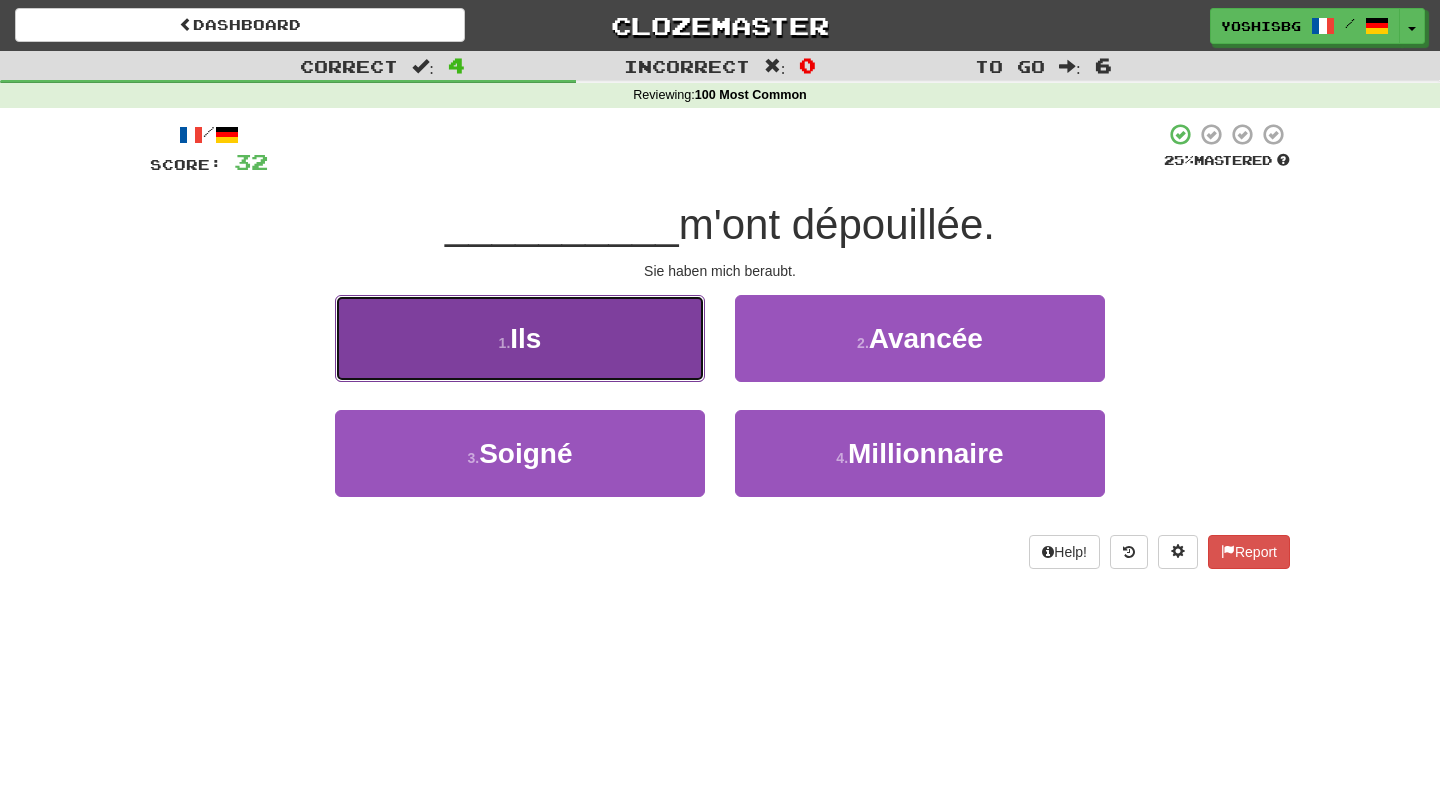 click on "1 .  Ils" at bounding box center (520, 338) 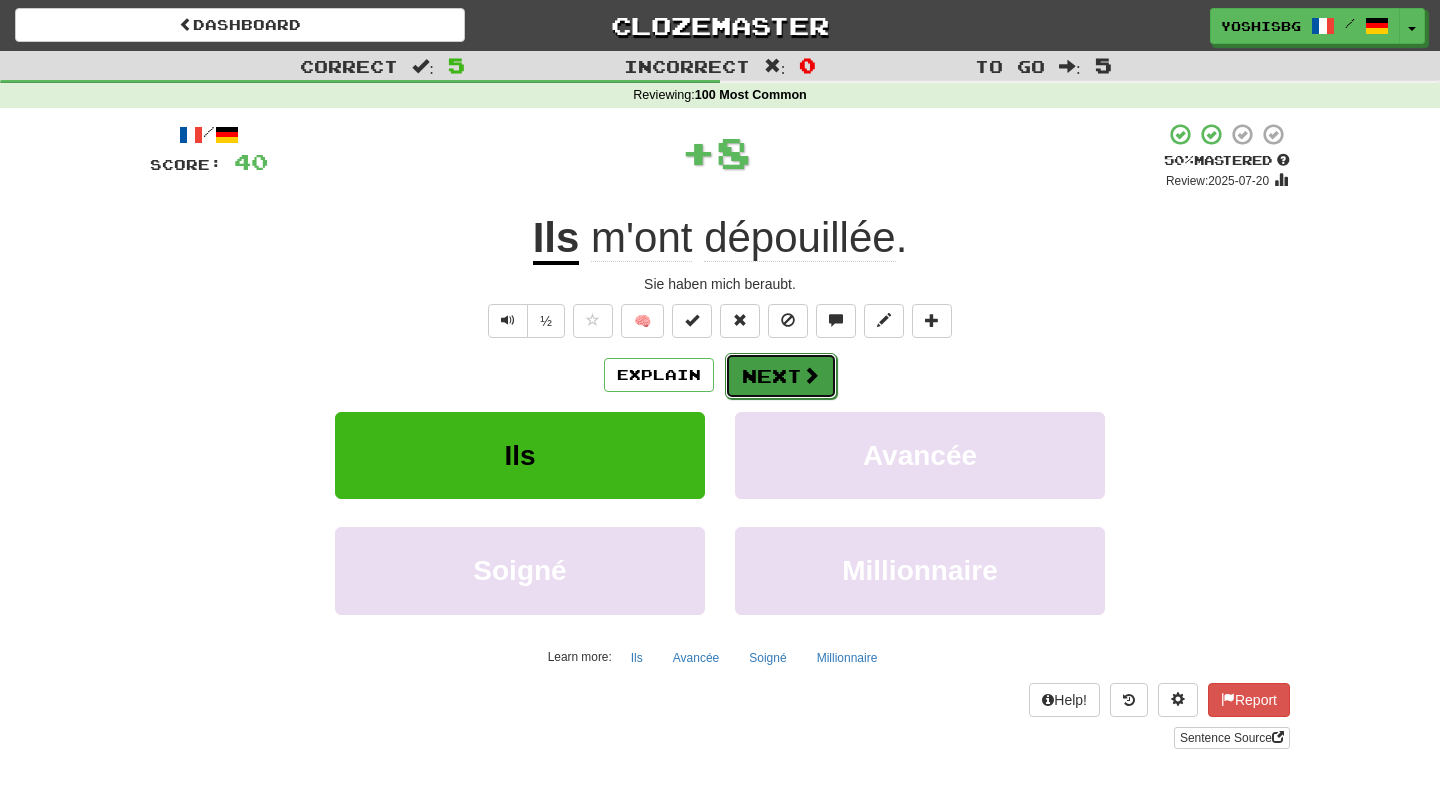 click on "Next" at bounding box center (781, 376) 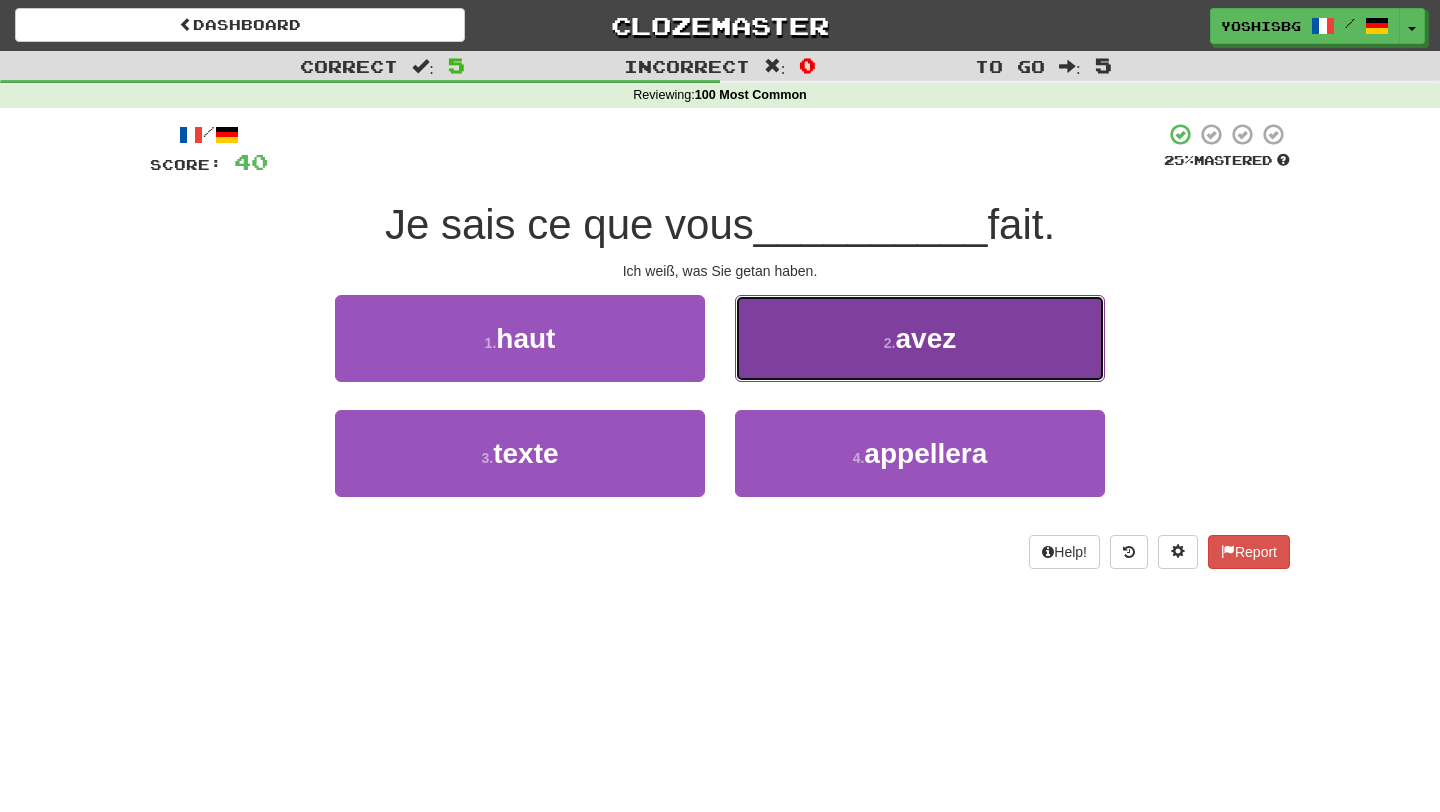 click on "2 .  avez" at bounding box center (520, 338) 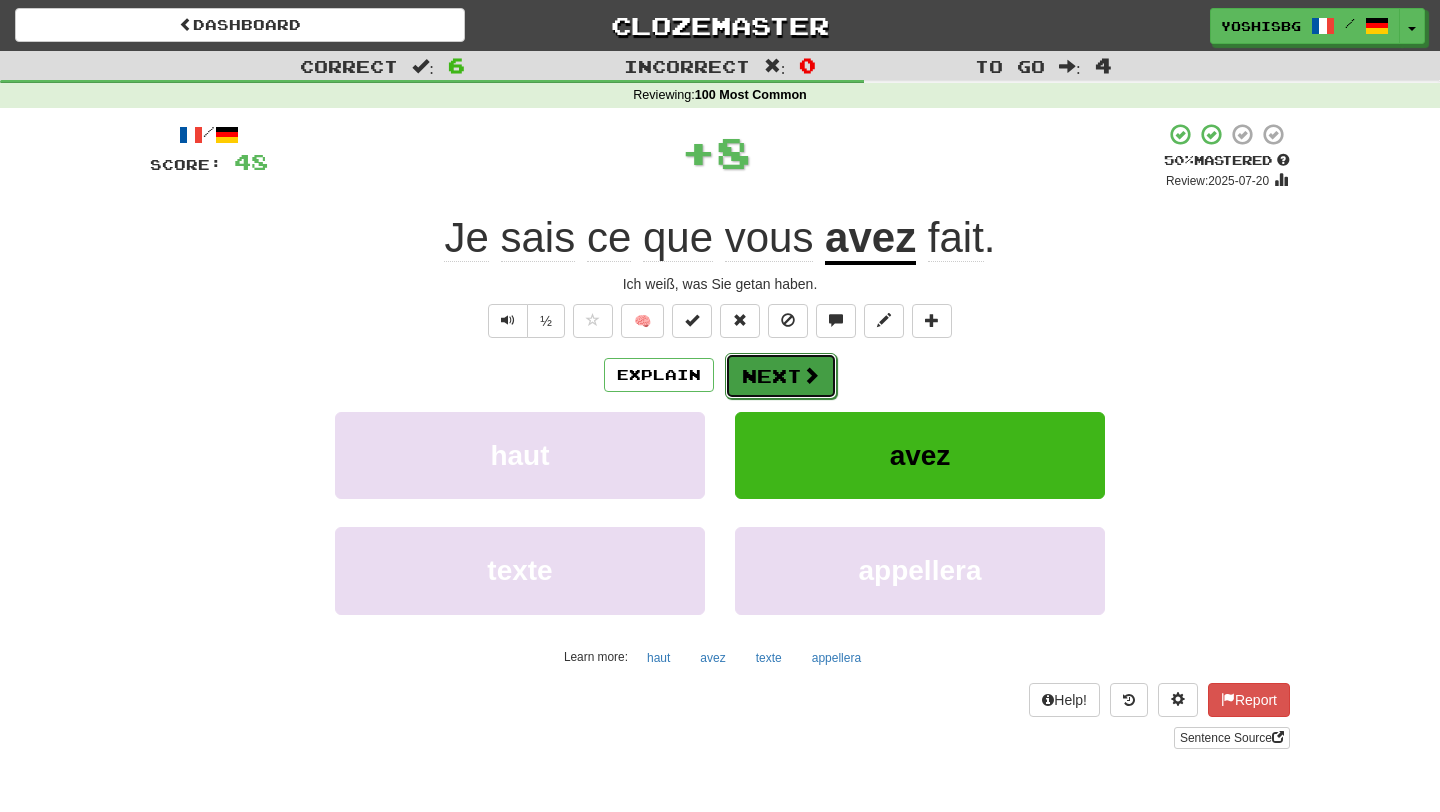 click on "Next" at bounding box center [781, 376] 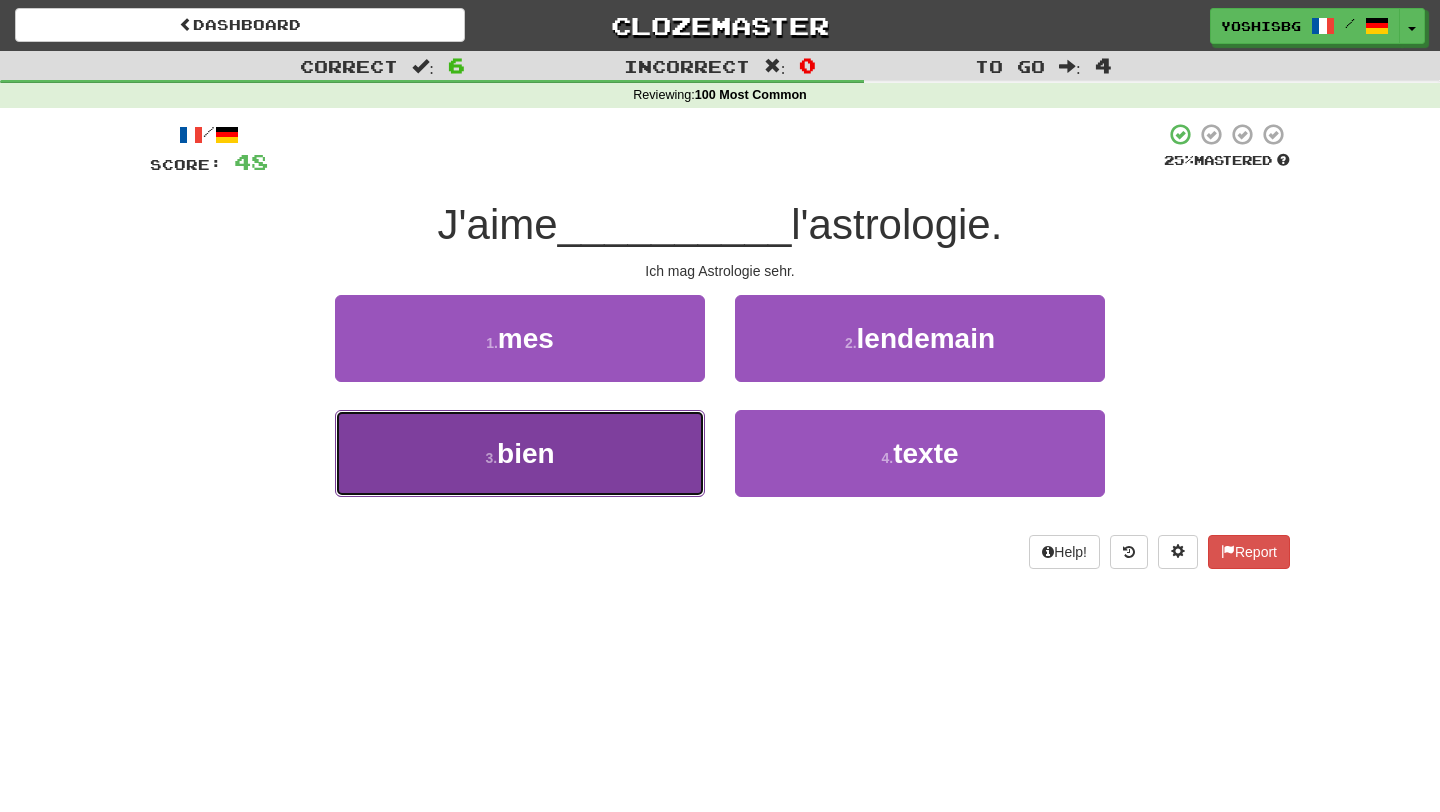click on "3 .  bien" at bounding box center [520, 338] 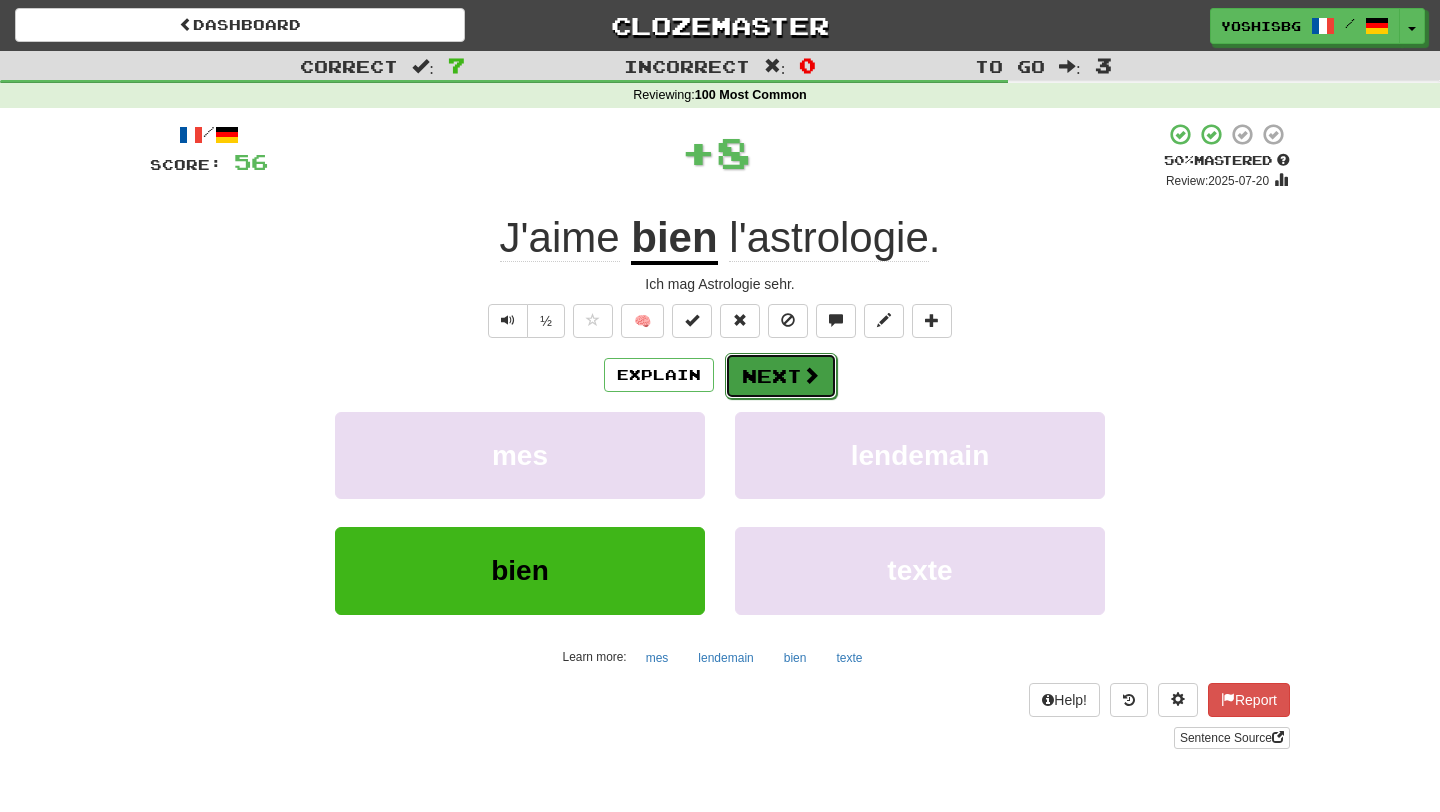 click on "Next" at bounding box center [781, 376] 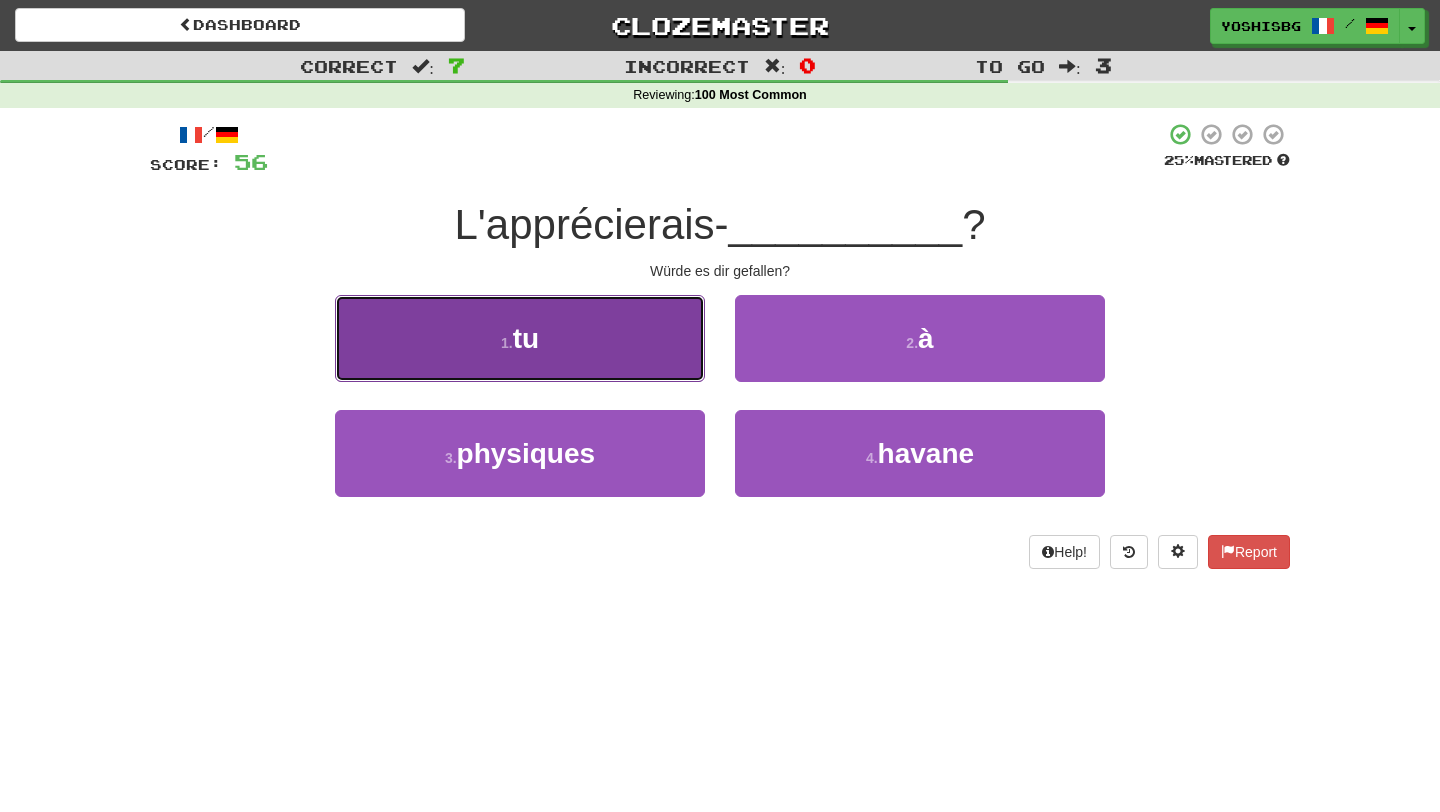 click on "1 .  tu" at bounding box center (520, 338) 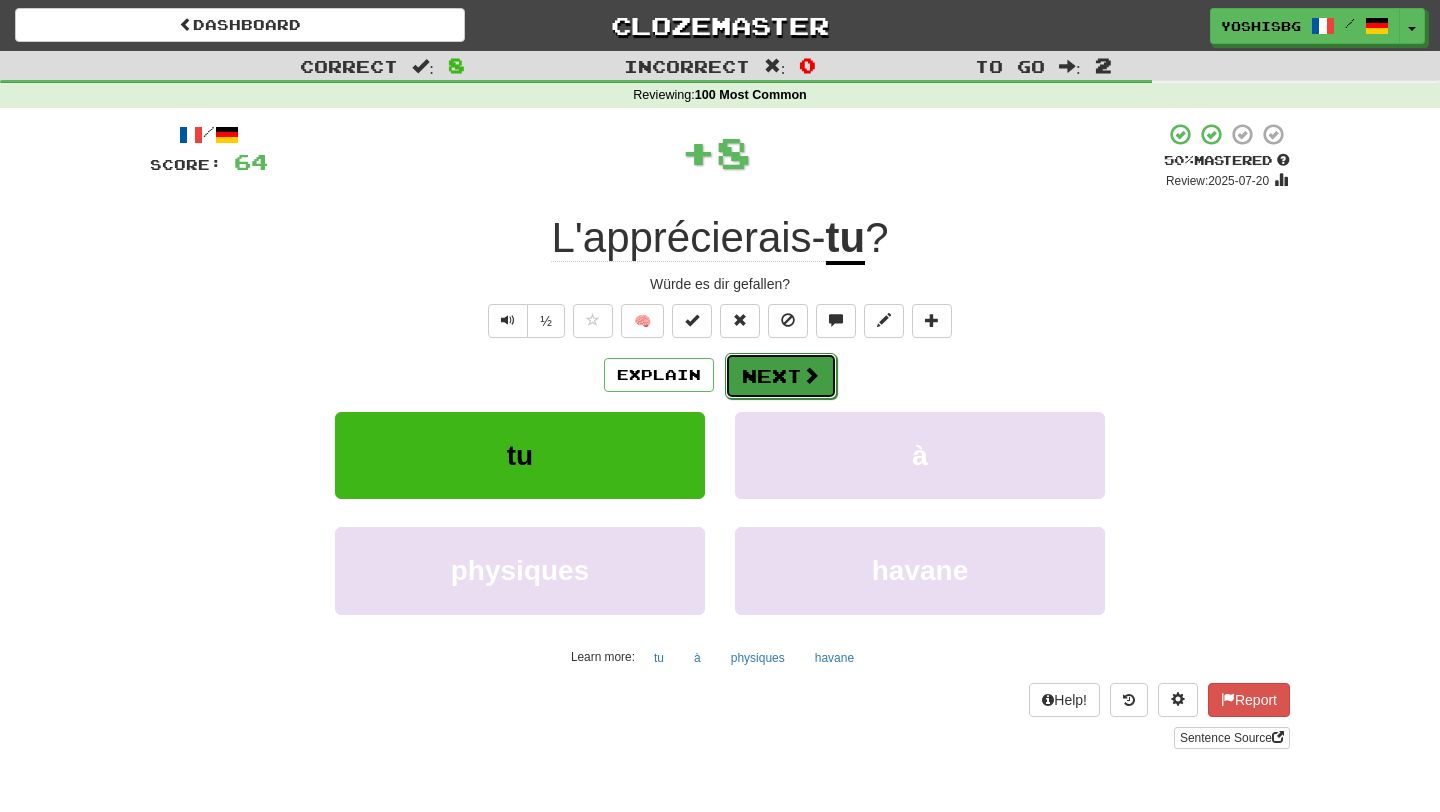 click on "Next" at bounding box center [781, 376] 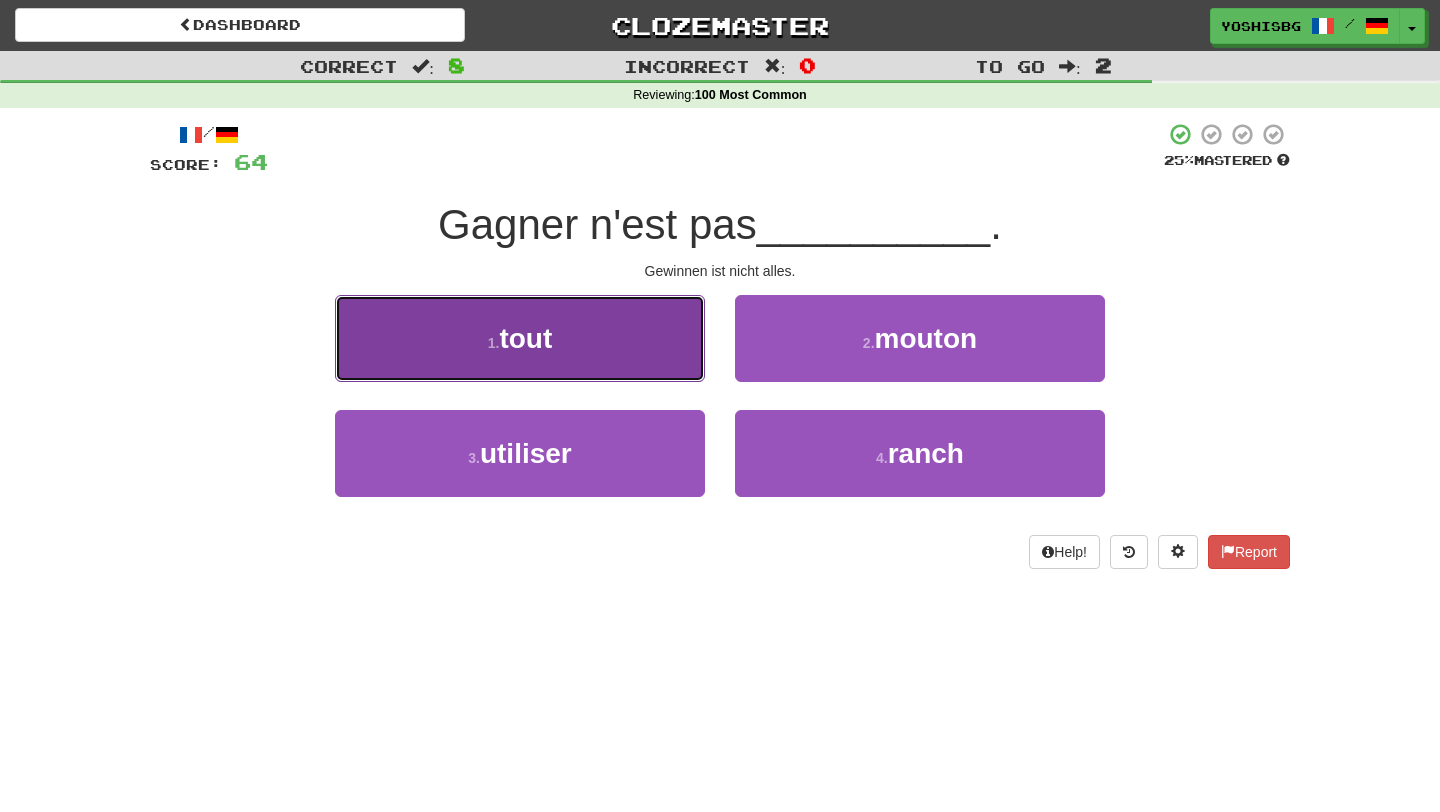 click on "1 .  tout" at bounding box center (520, 338) 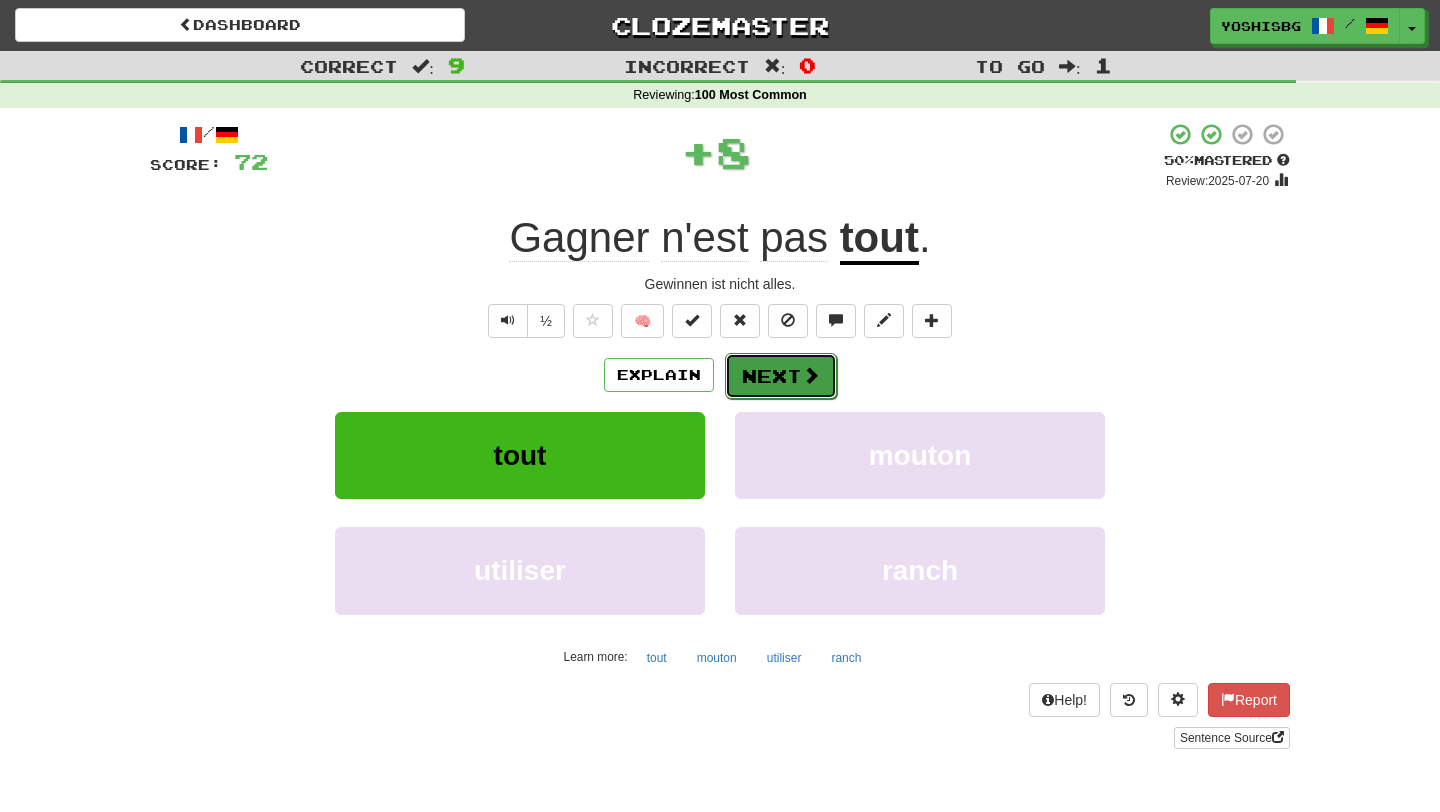 click on "Next" at bounding box center (781, 376) 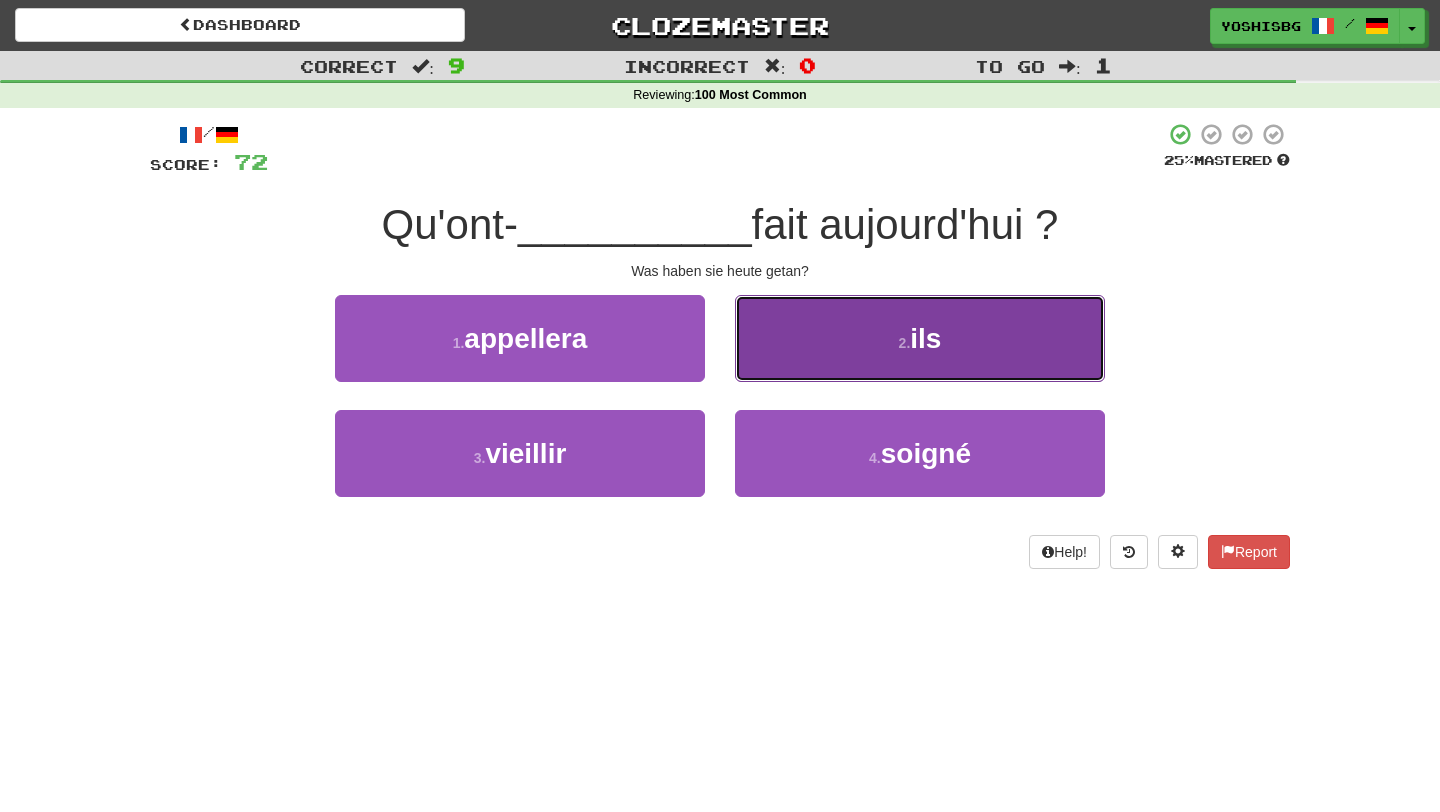 click on "2 .  ils" at bounding box center [520, 338] 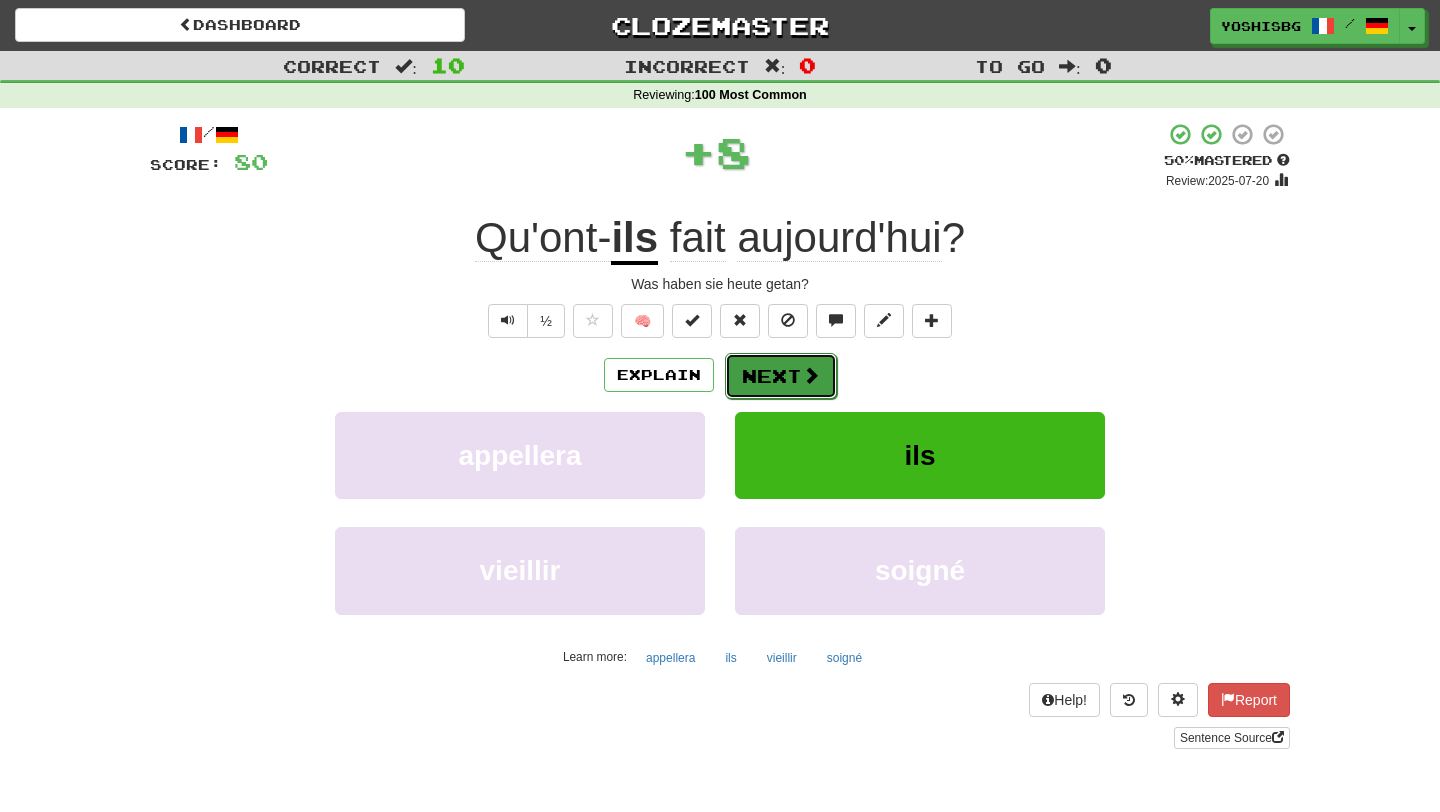 click at bounding box center [811, 375] 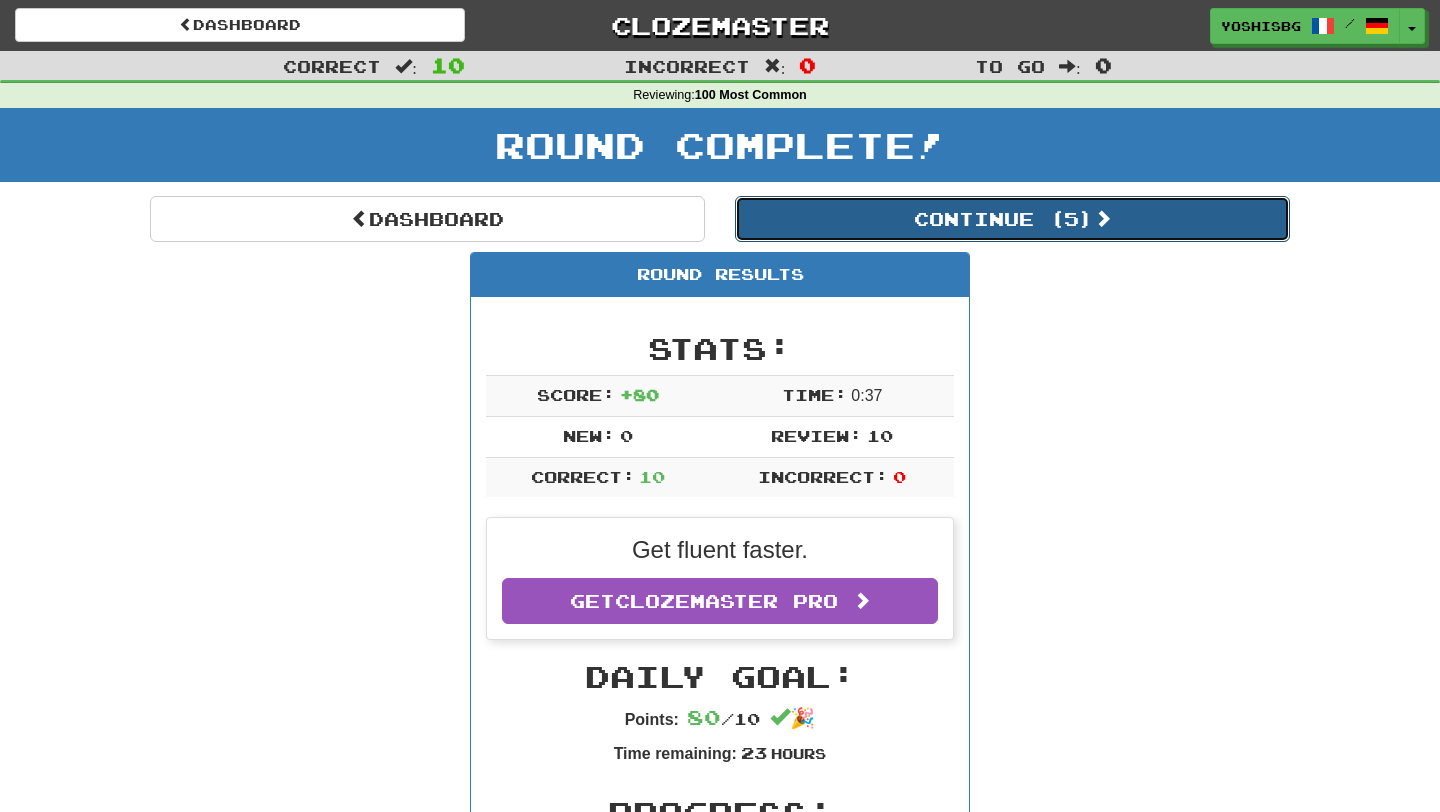 click on "Continue ( 5 )" at bounding box center [1012, 219] 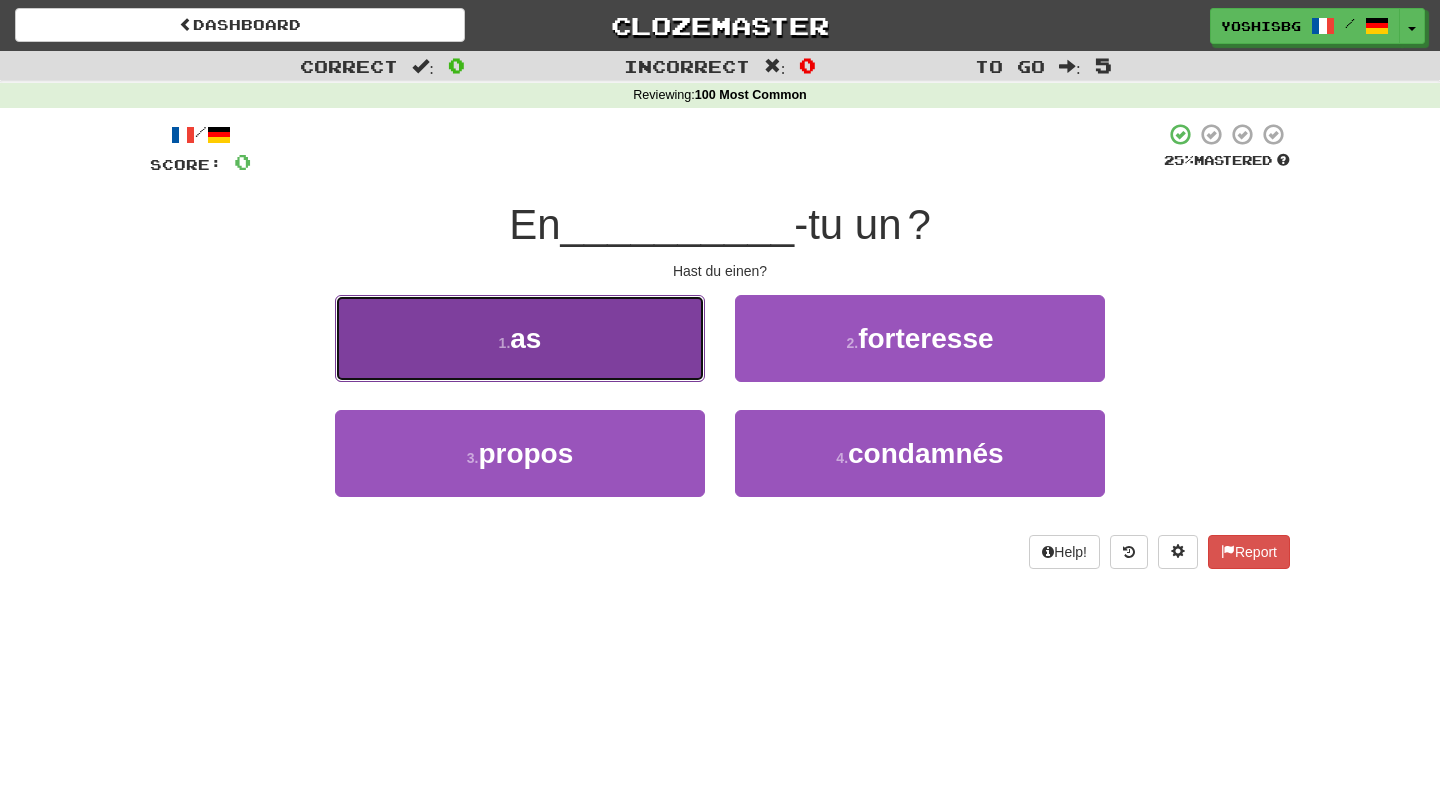 click on "1 .  as" at bounding box center (520, 338) 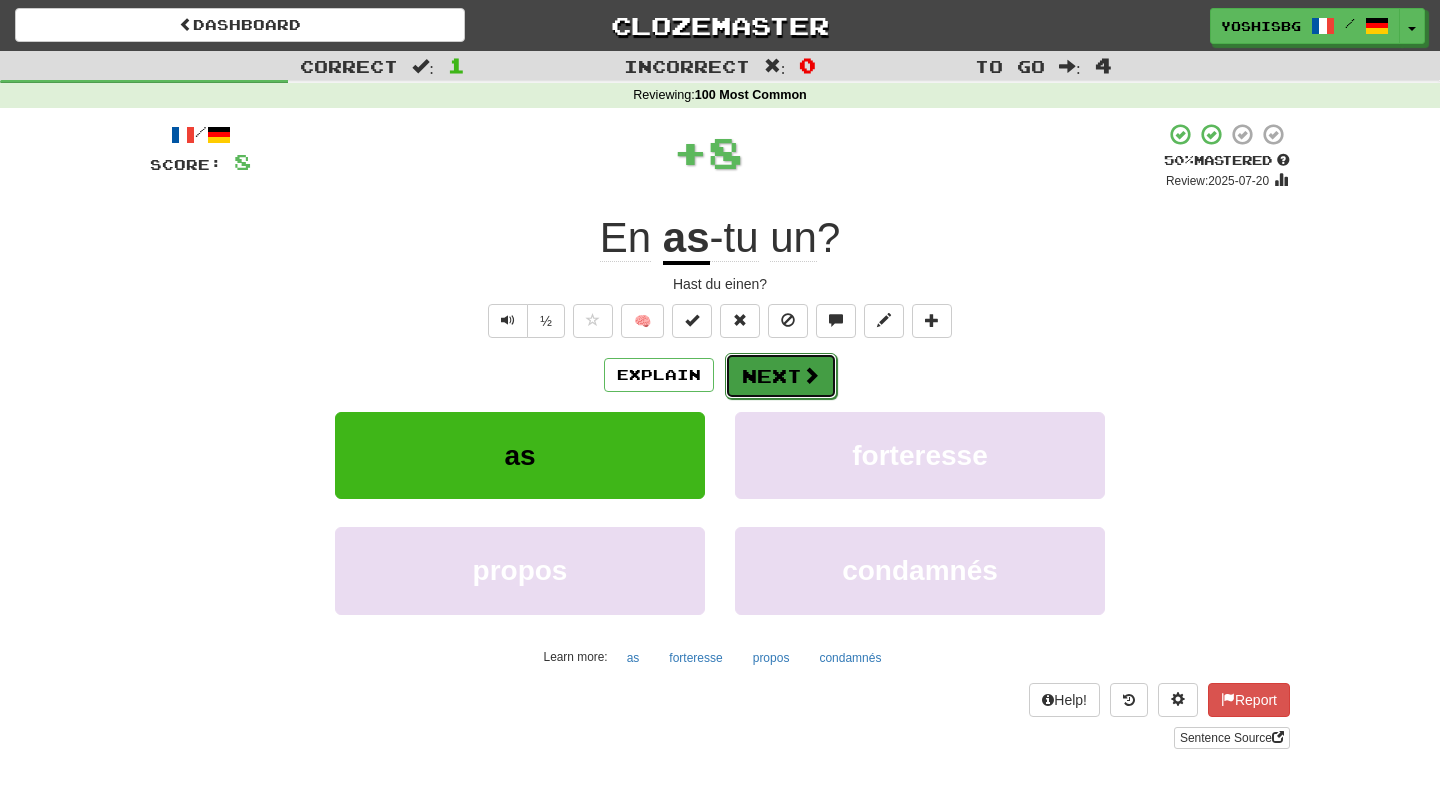 click on "Next" at bounding box center (781, 376) 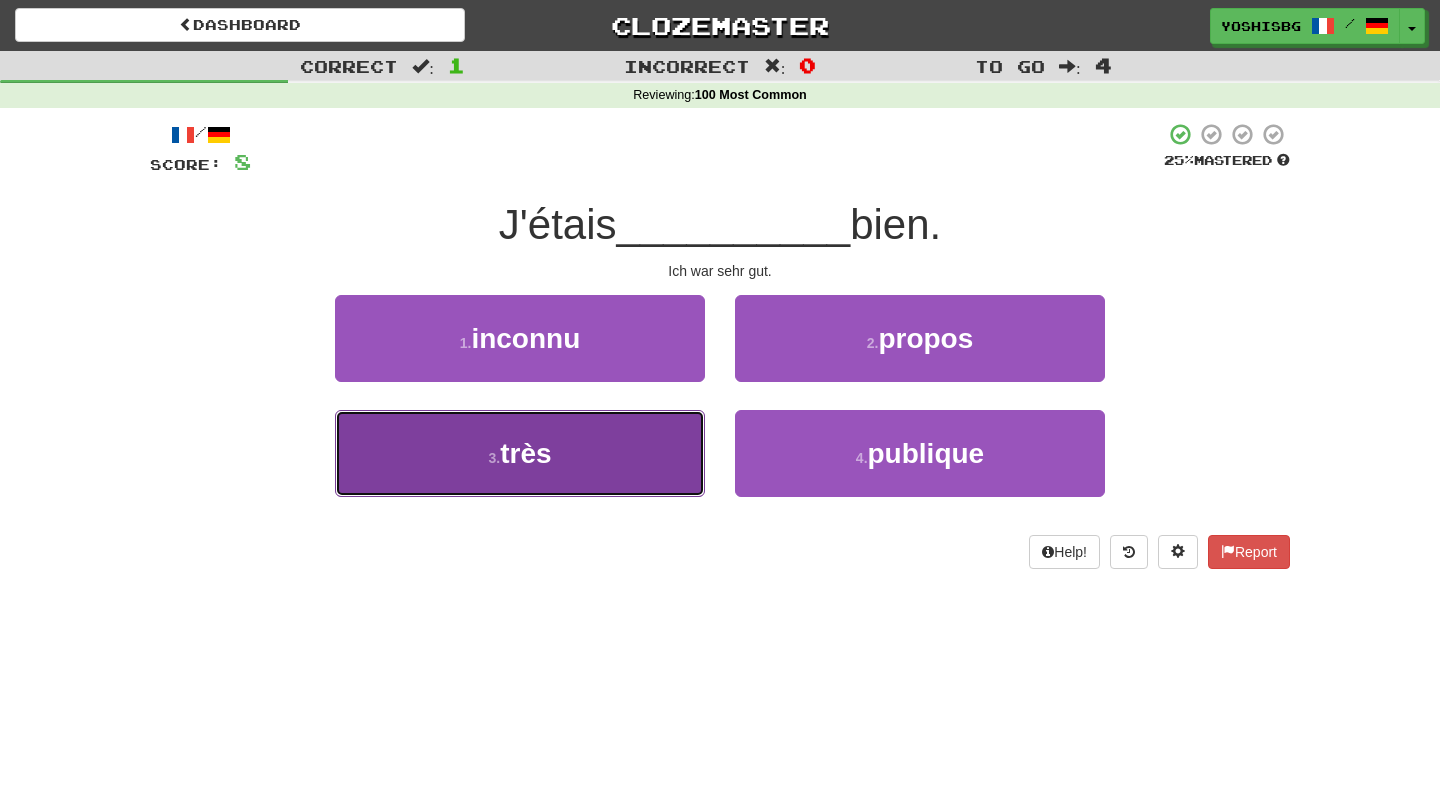 click on "3 .  très" at bounding box center [520, 338] 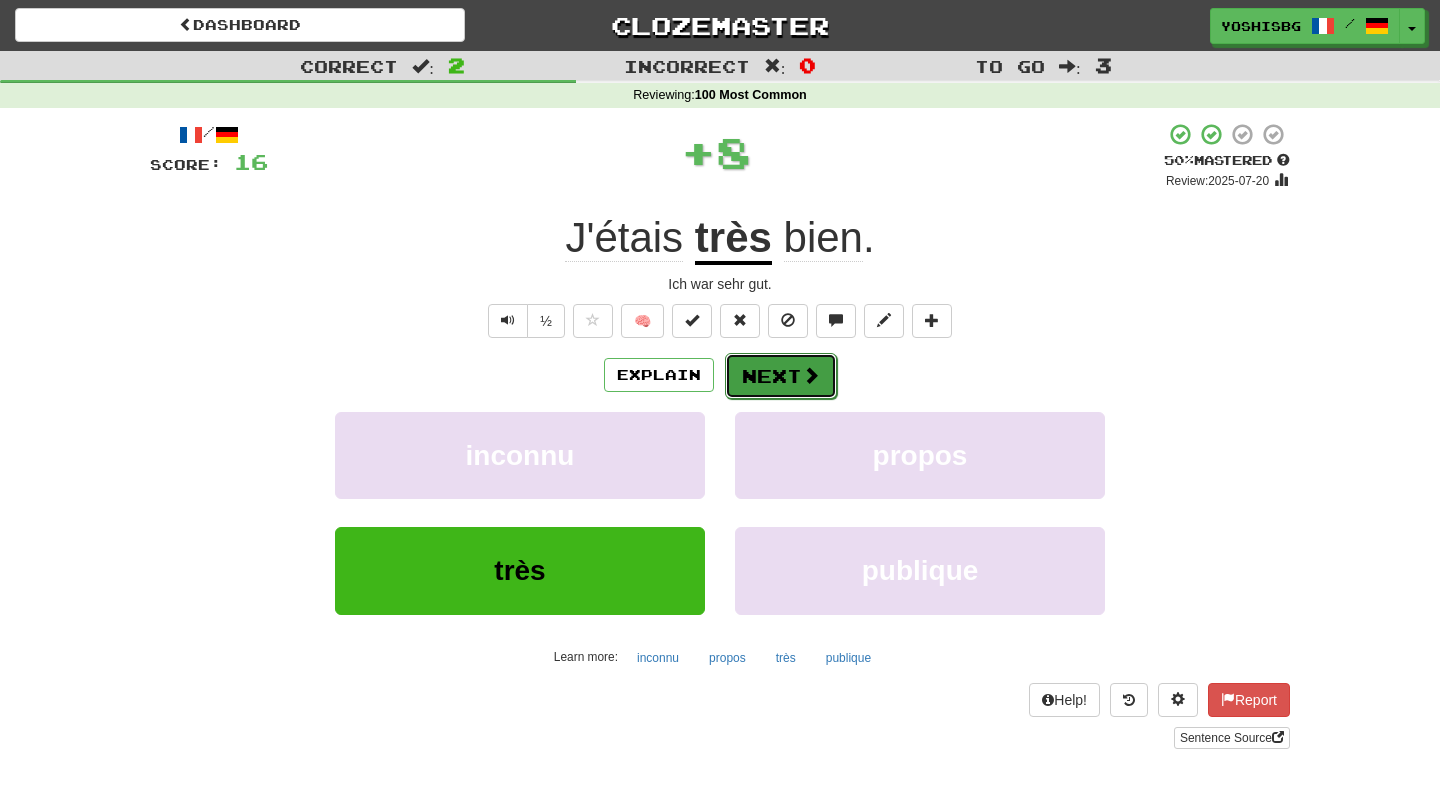 click at bounding box center [811, 375] 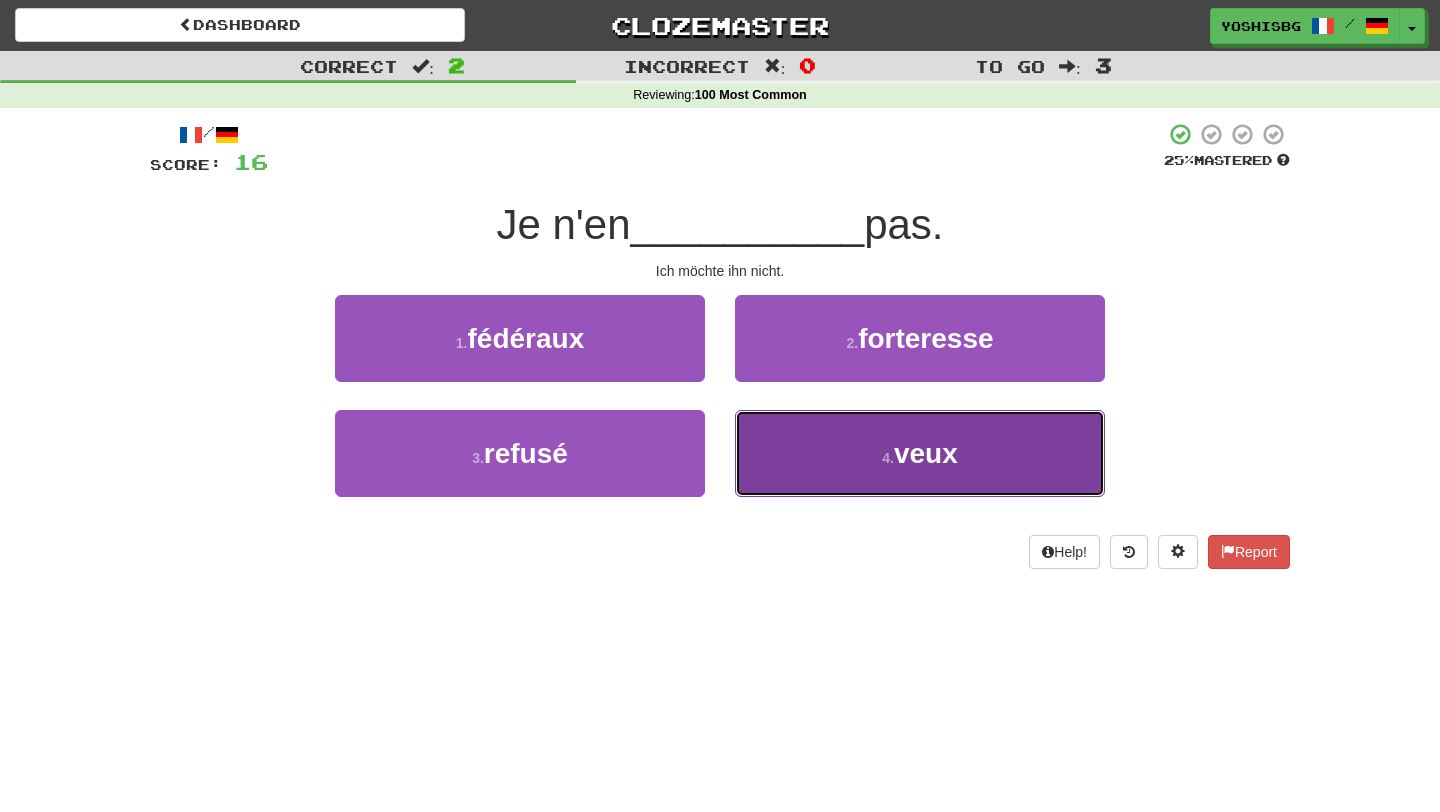 click on "4 .  veux" at bounding box center [520, 338] 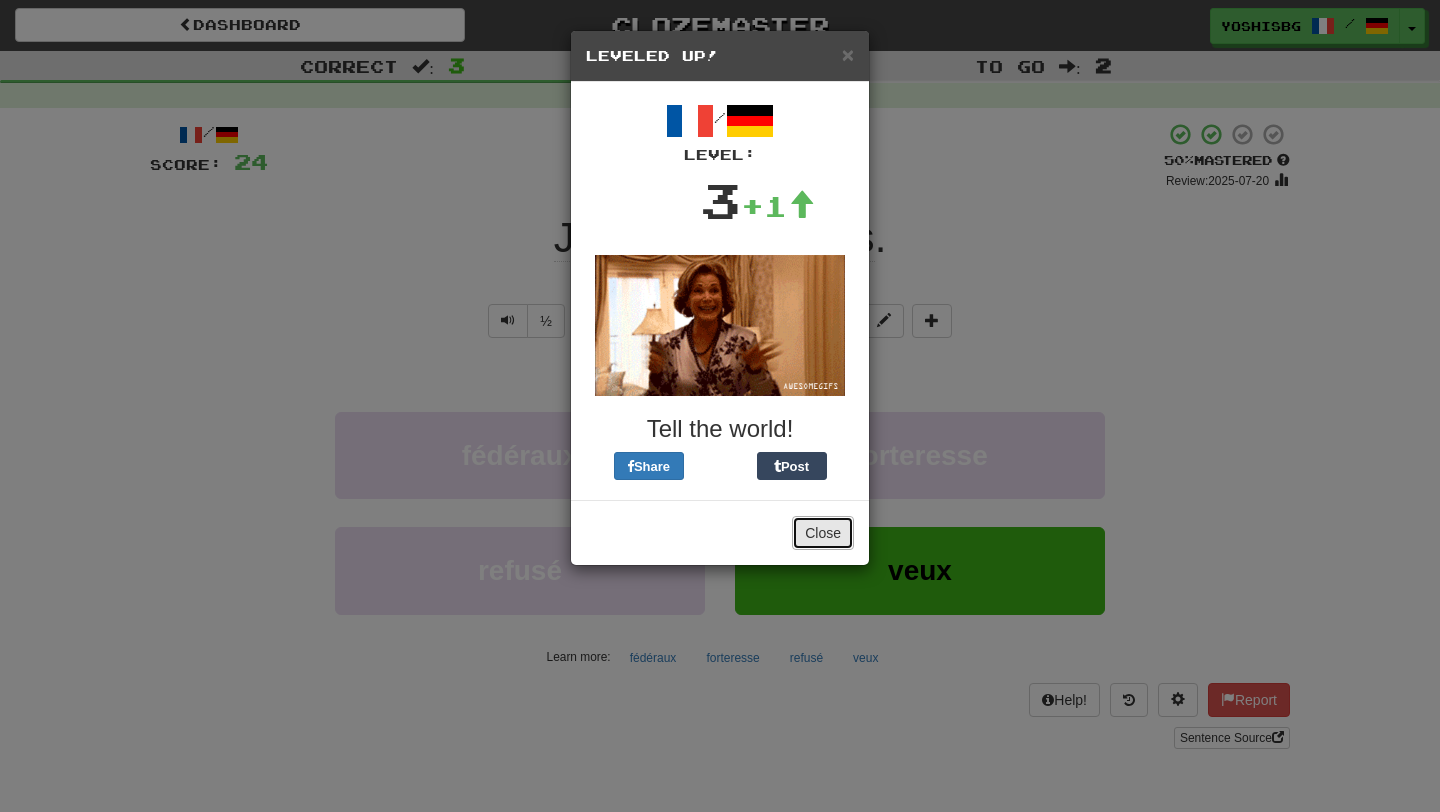 click on "Close" at bounding box center (823, 533) 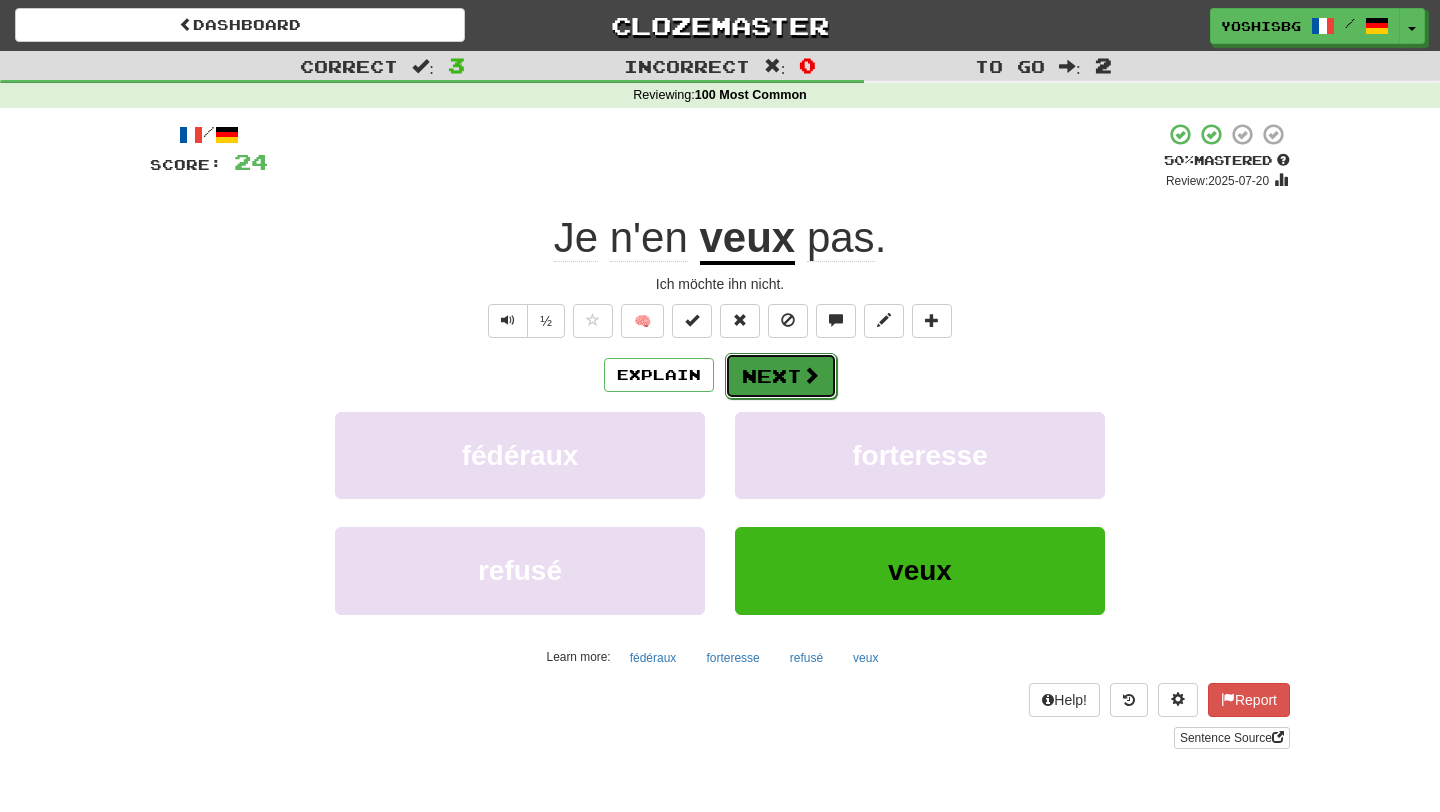 click on "Next" at bounding box center [781, 376] 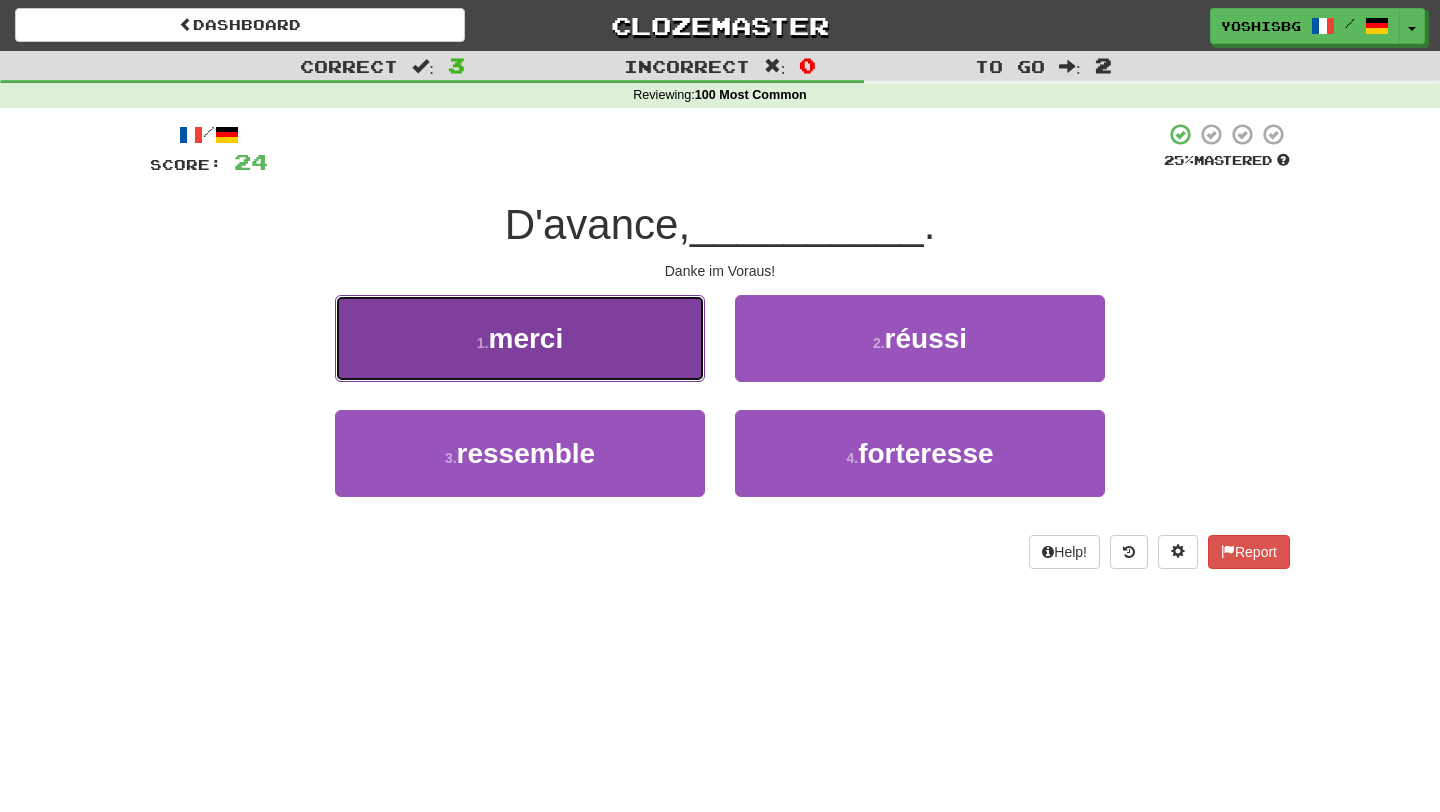 click on "1 .  merci" at bounding box center (520, 338) 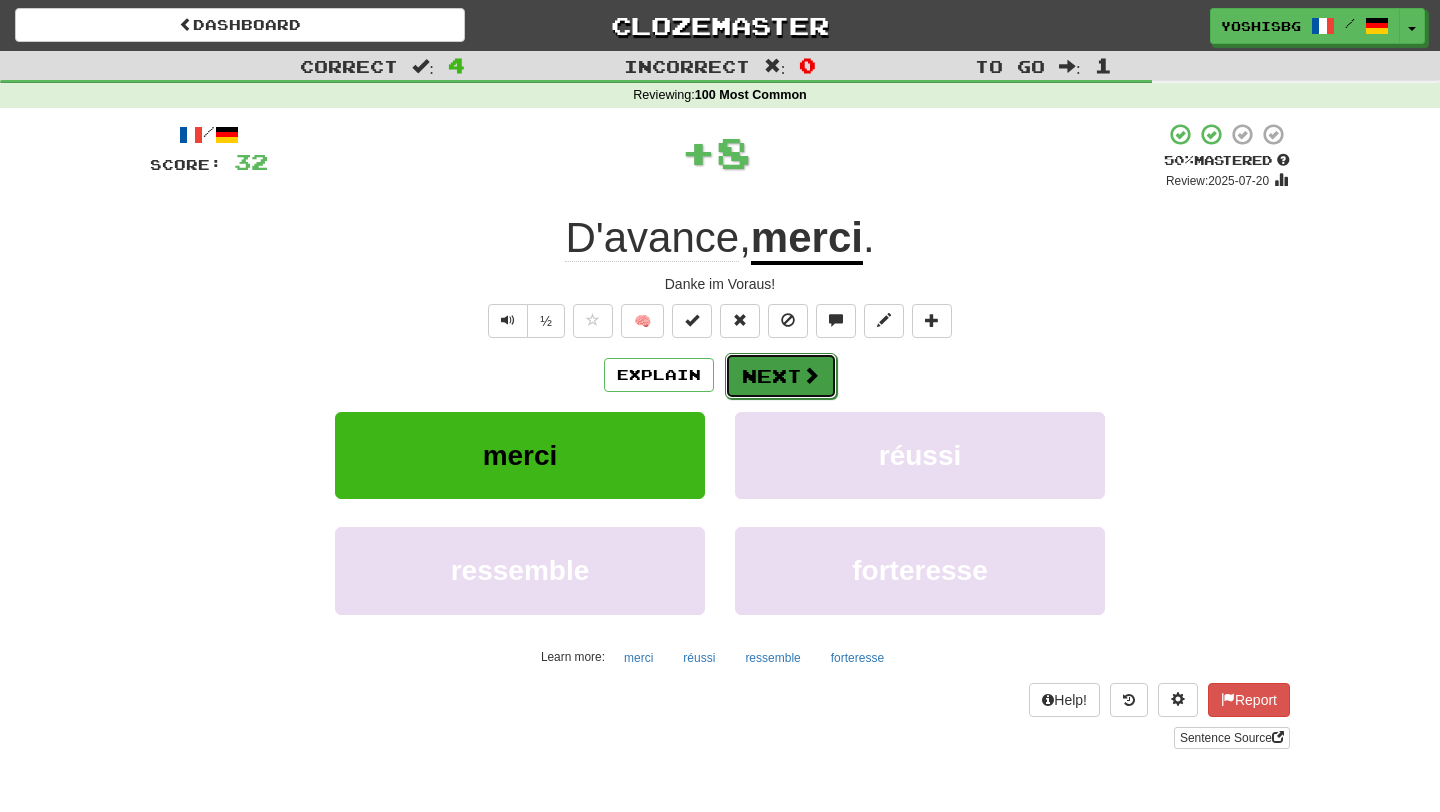 click at bounding box center (811, 375) 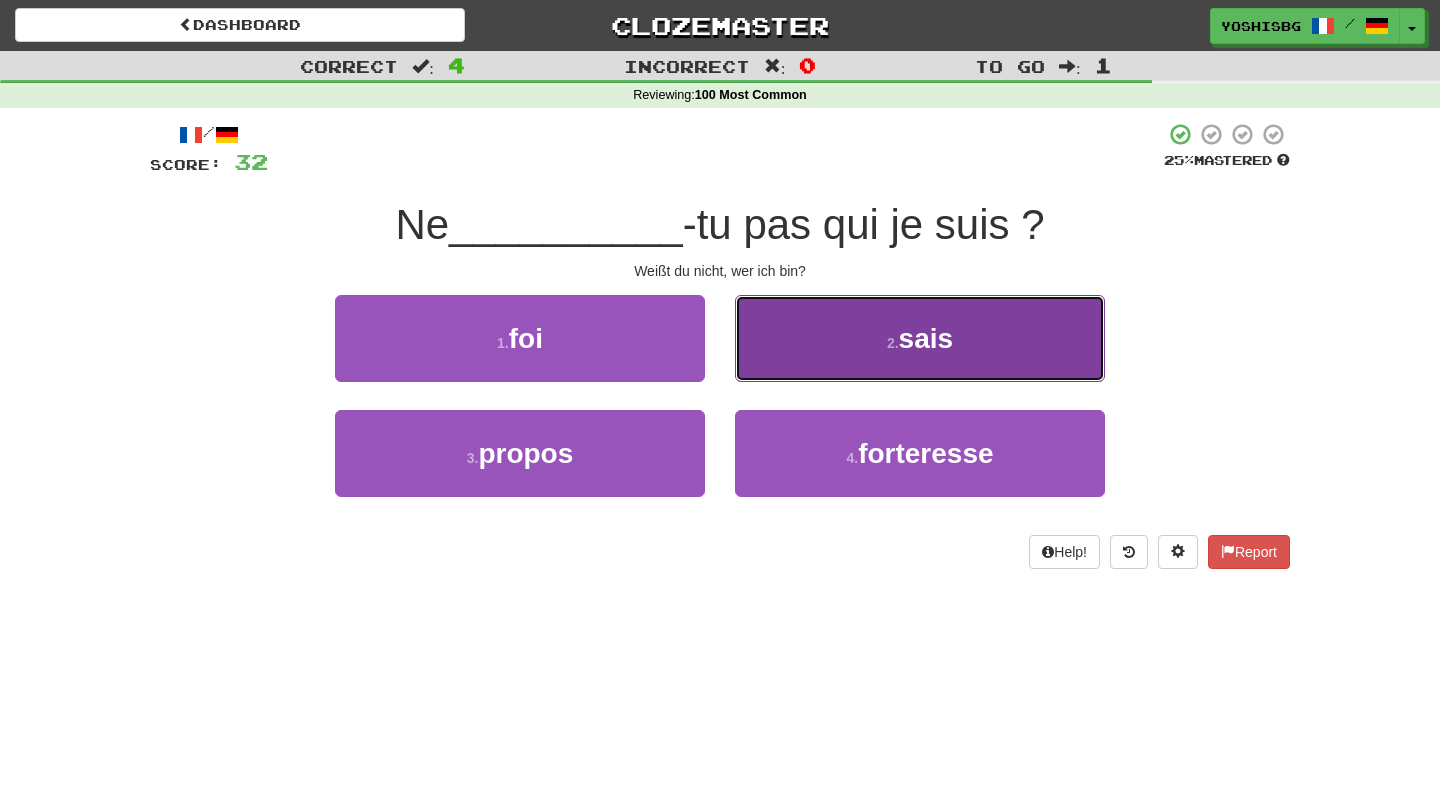 click on "2 .  sais" at bounding box center [520, 338] 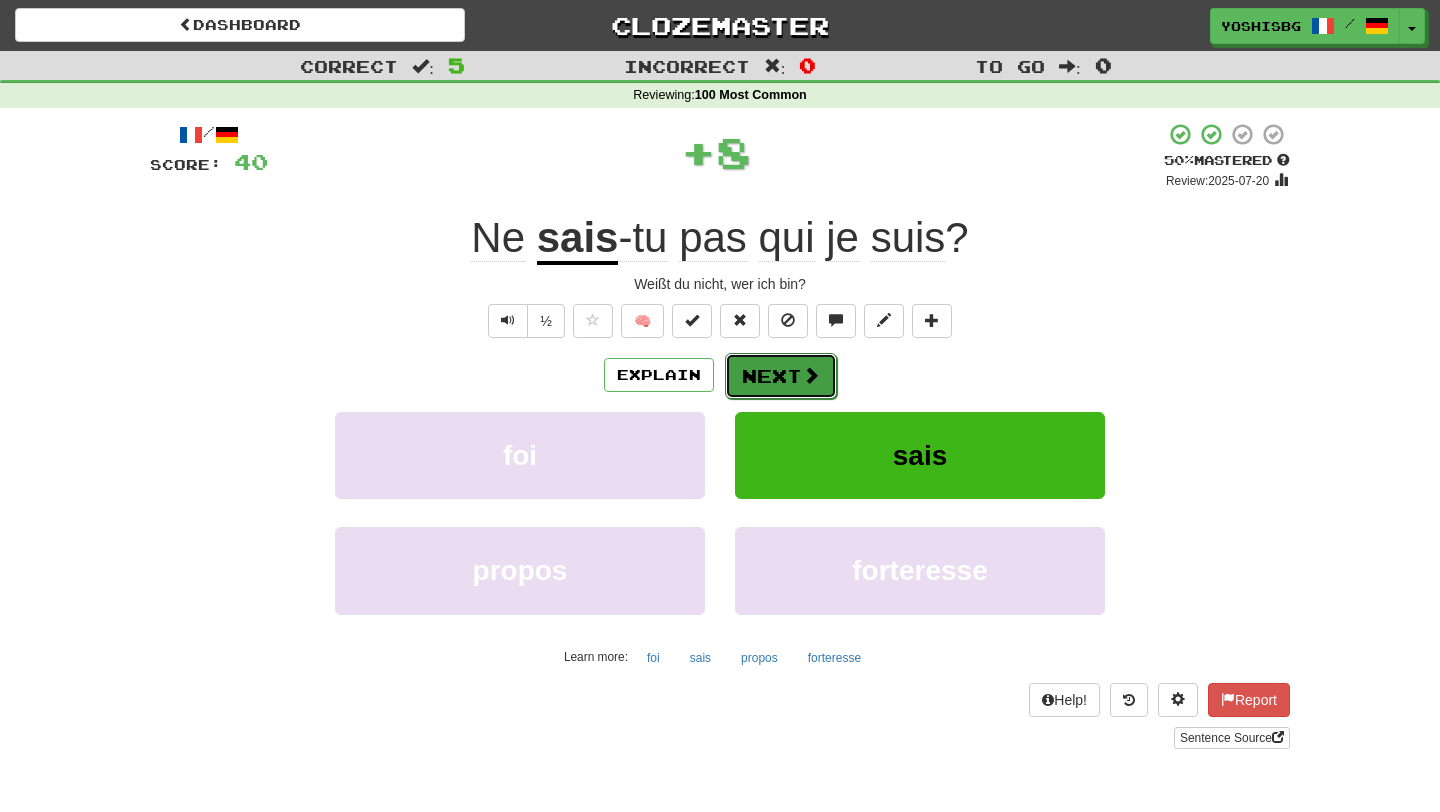 click on "Next" at bounding box center [781, 376] 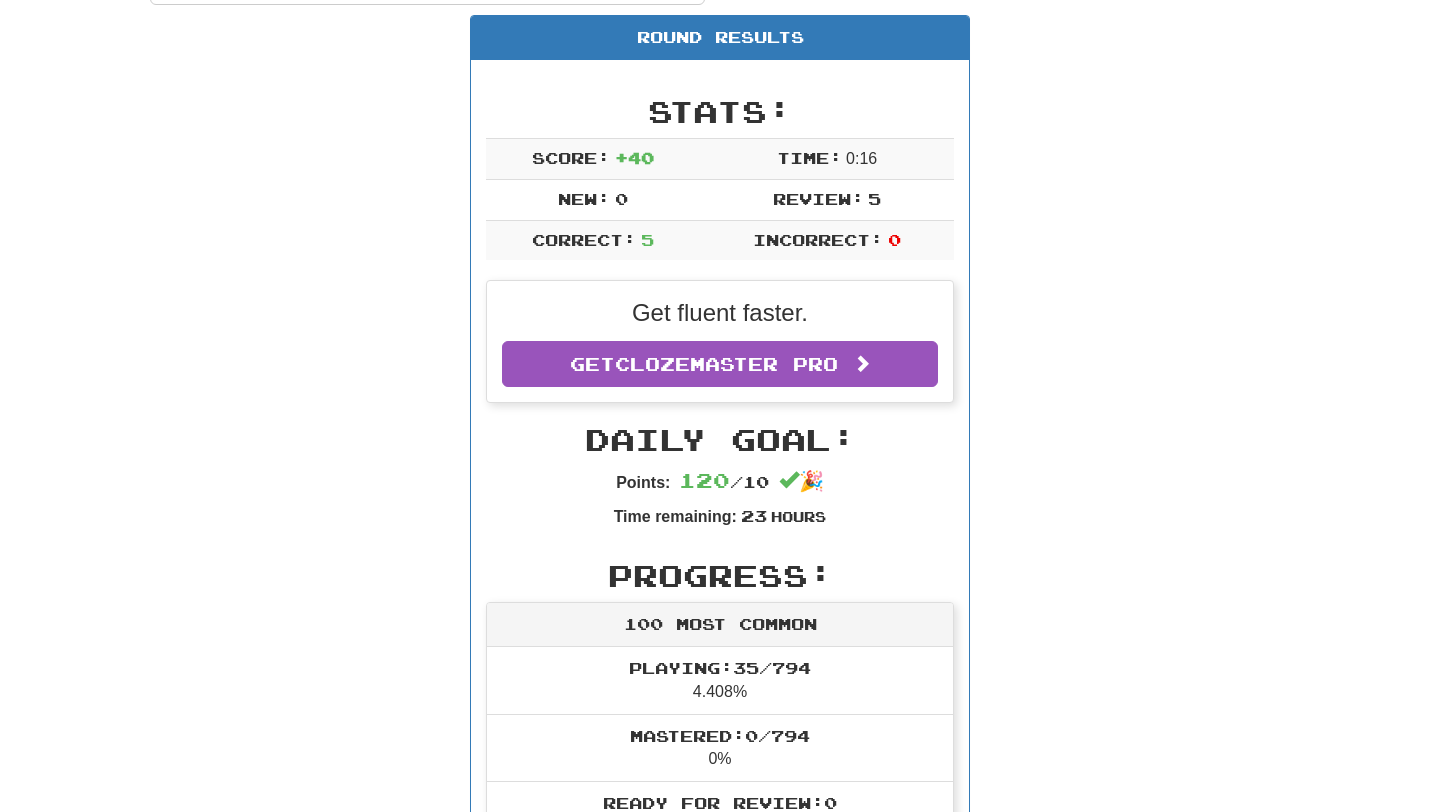 scroll, scrollTop: 0, scrollLeft: 0, axis: both 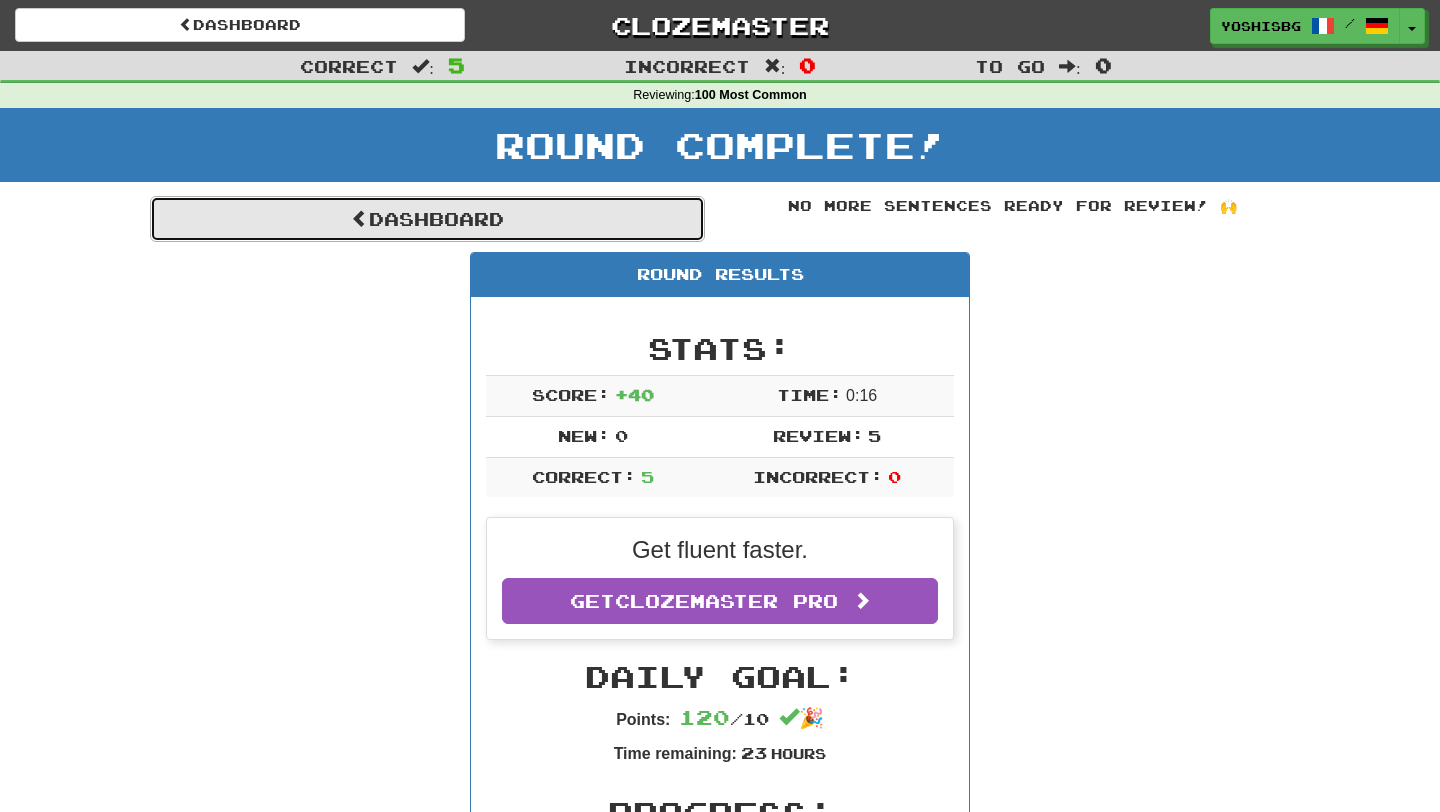 click on "Dashboard" at bounding box center (427, 219) 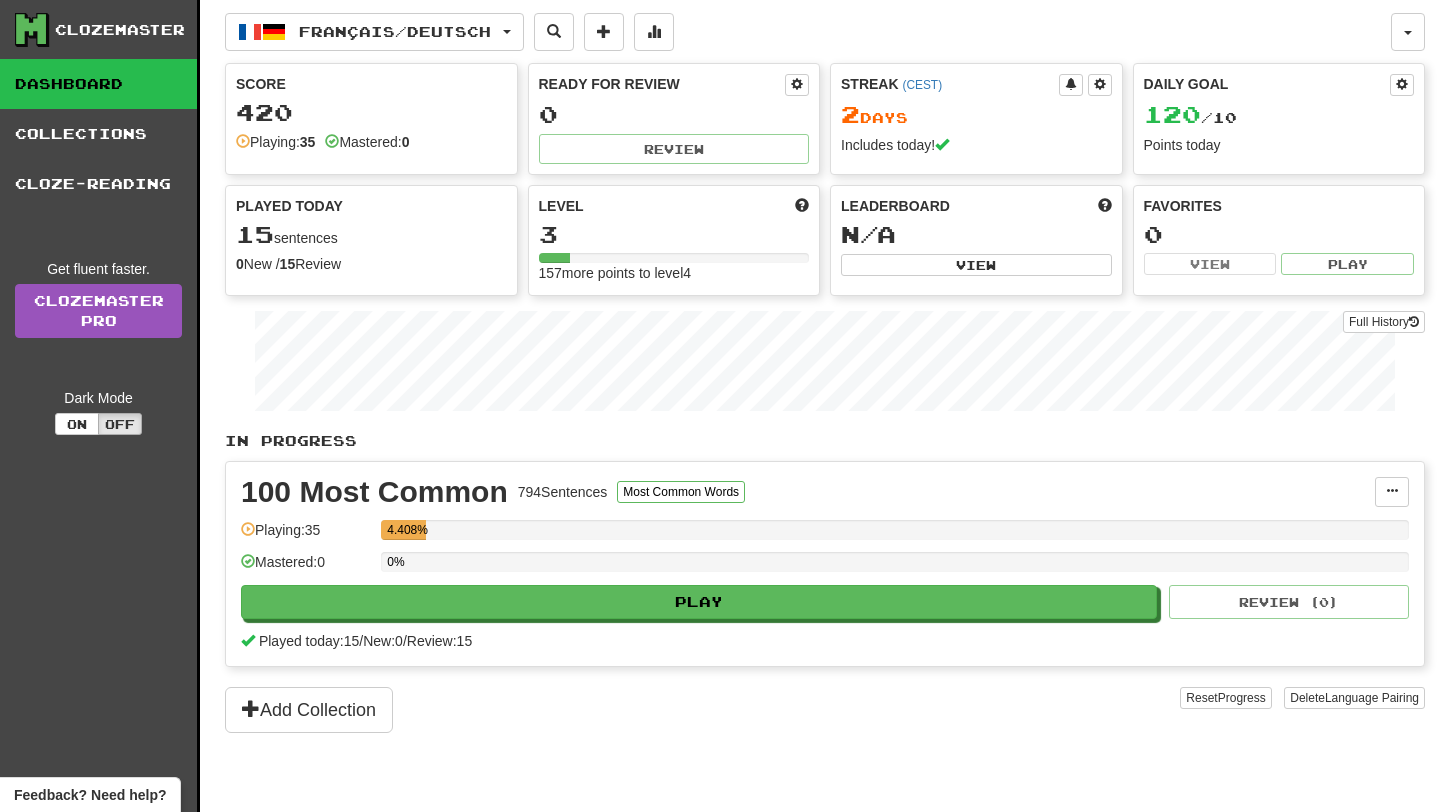 scroll, scrollTop: 0, scrollLeft: 0, axis: both 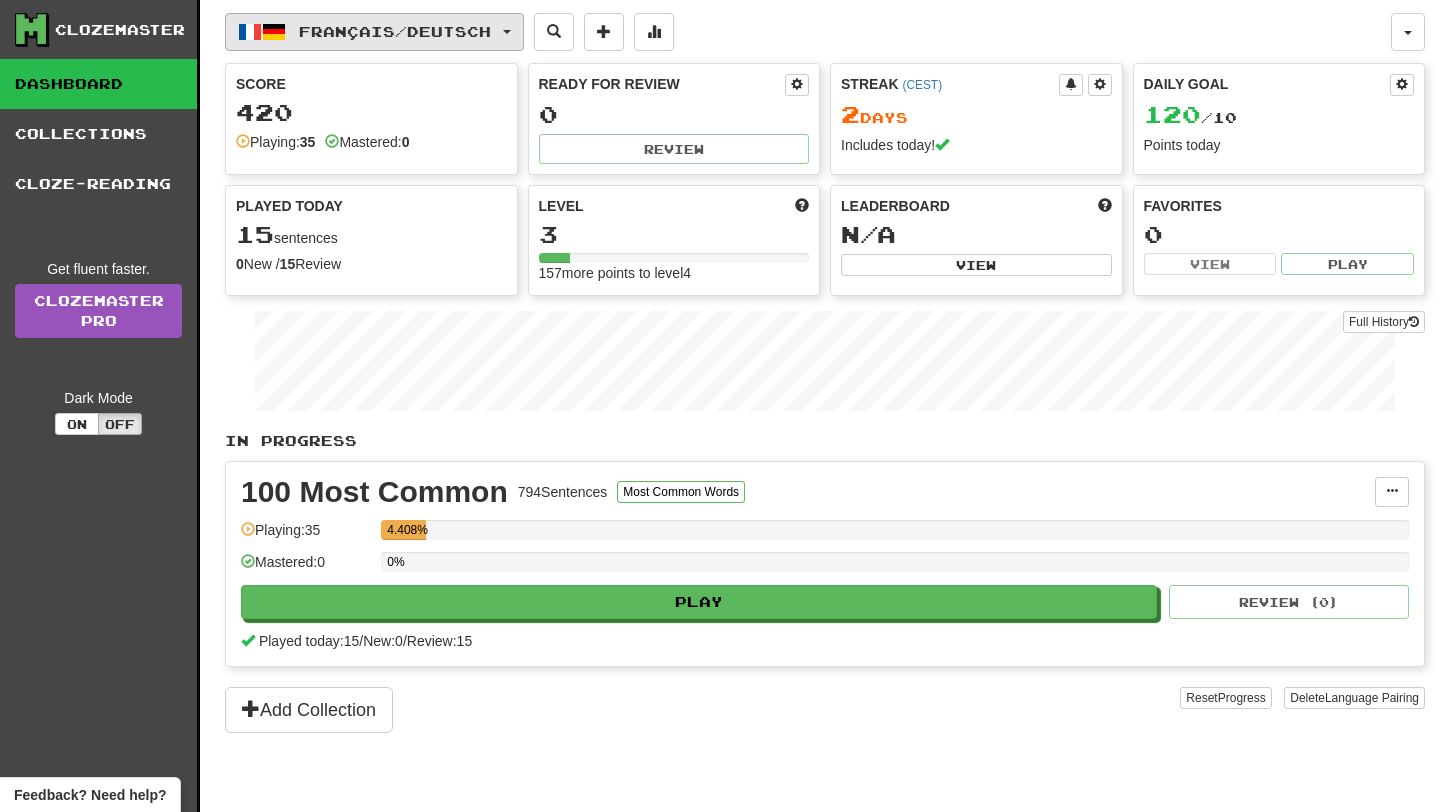 click on "Français  /  Deutsch" at bounding box center [395, 31] 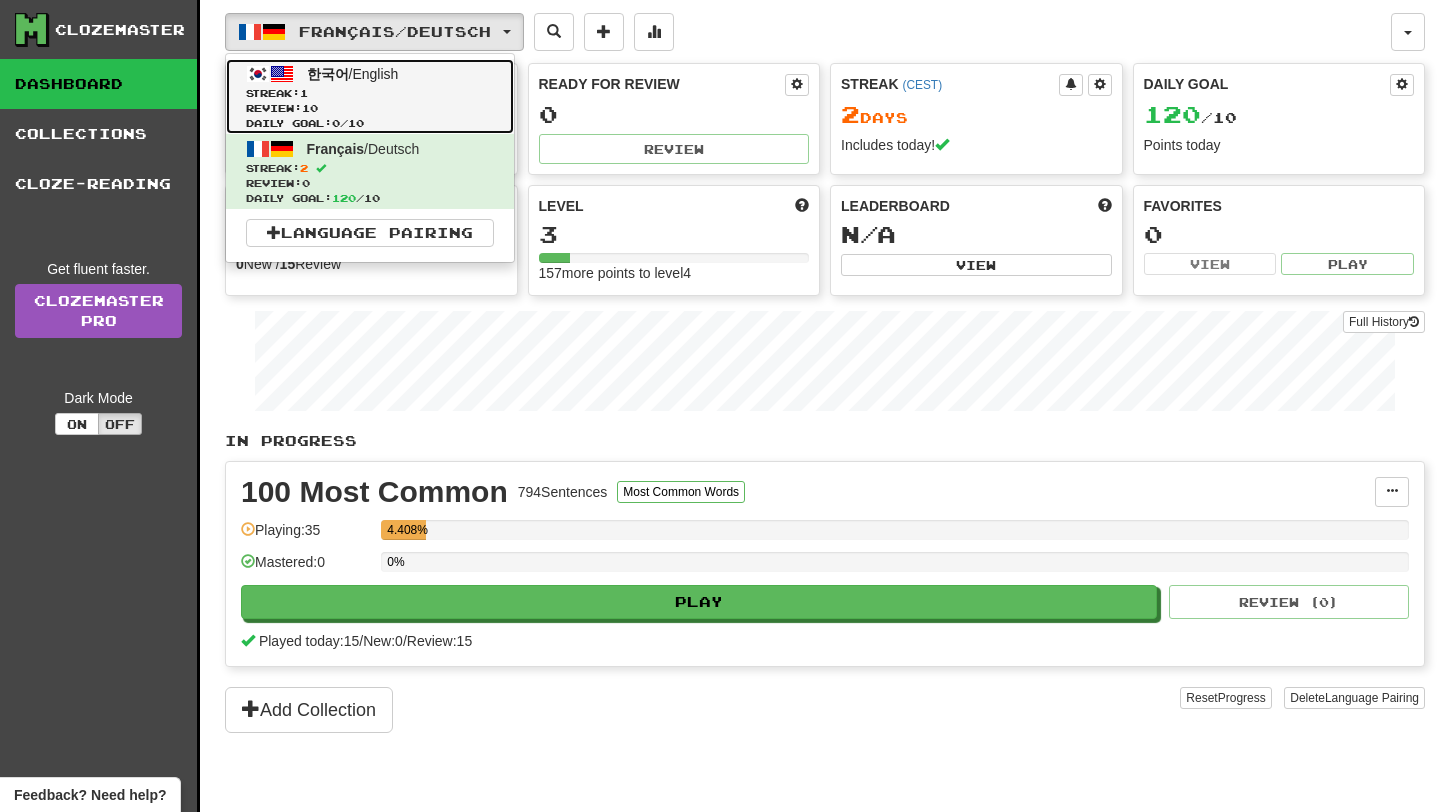 click on "Review:  10" at bounding box center [370, 108] 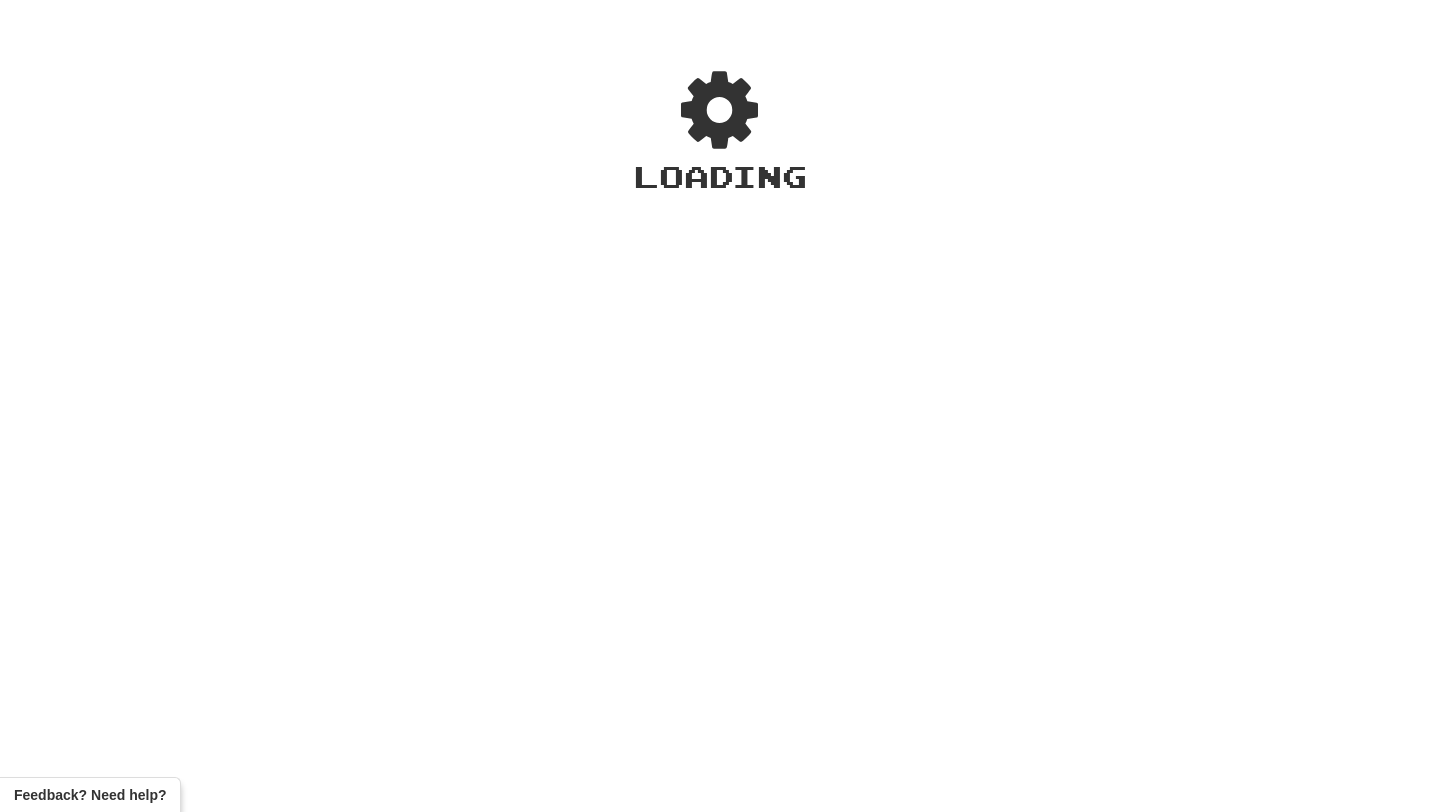 scroll, scrollTop: 0, scrollLeft: 0, axis: both 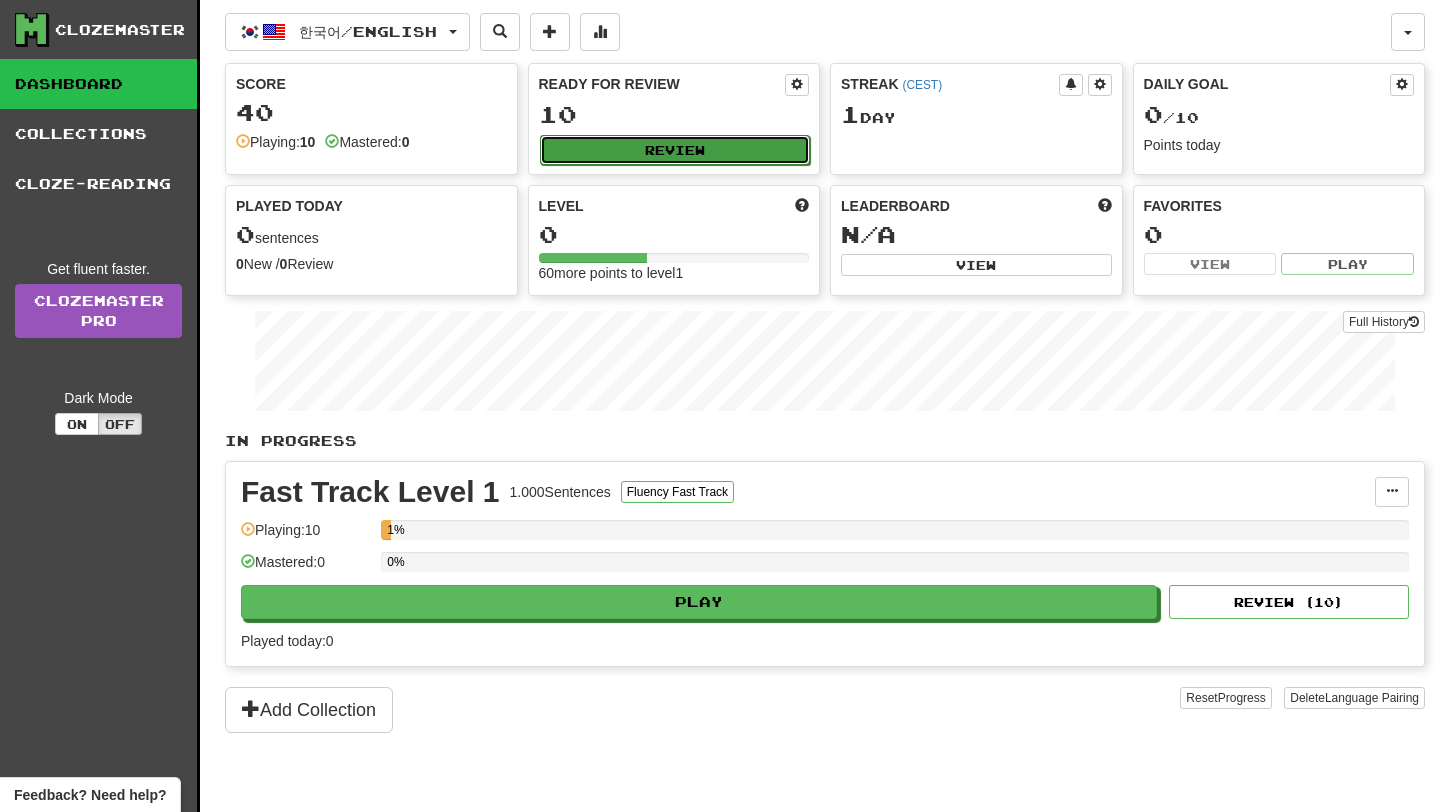 click on "Review" at bounding box center [675, 150] 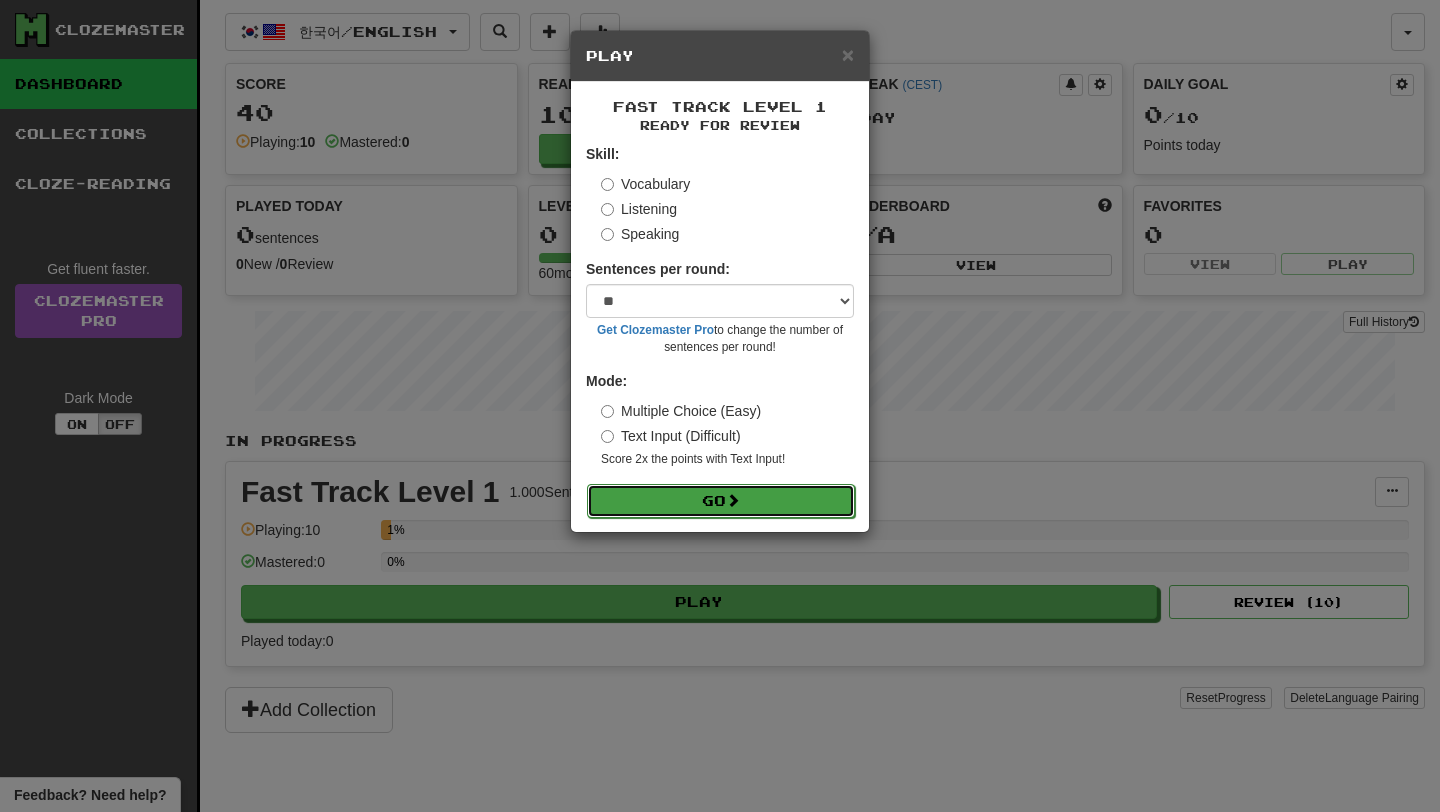 click on "Go" at bounding box center (721, 501) 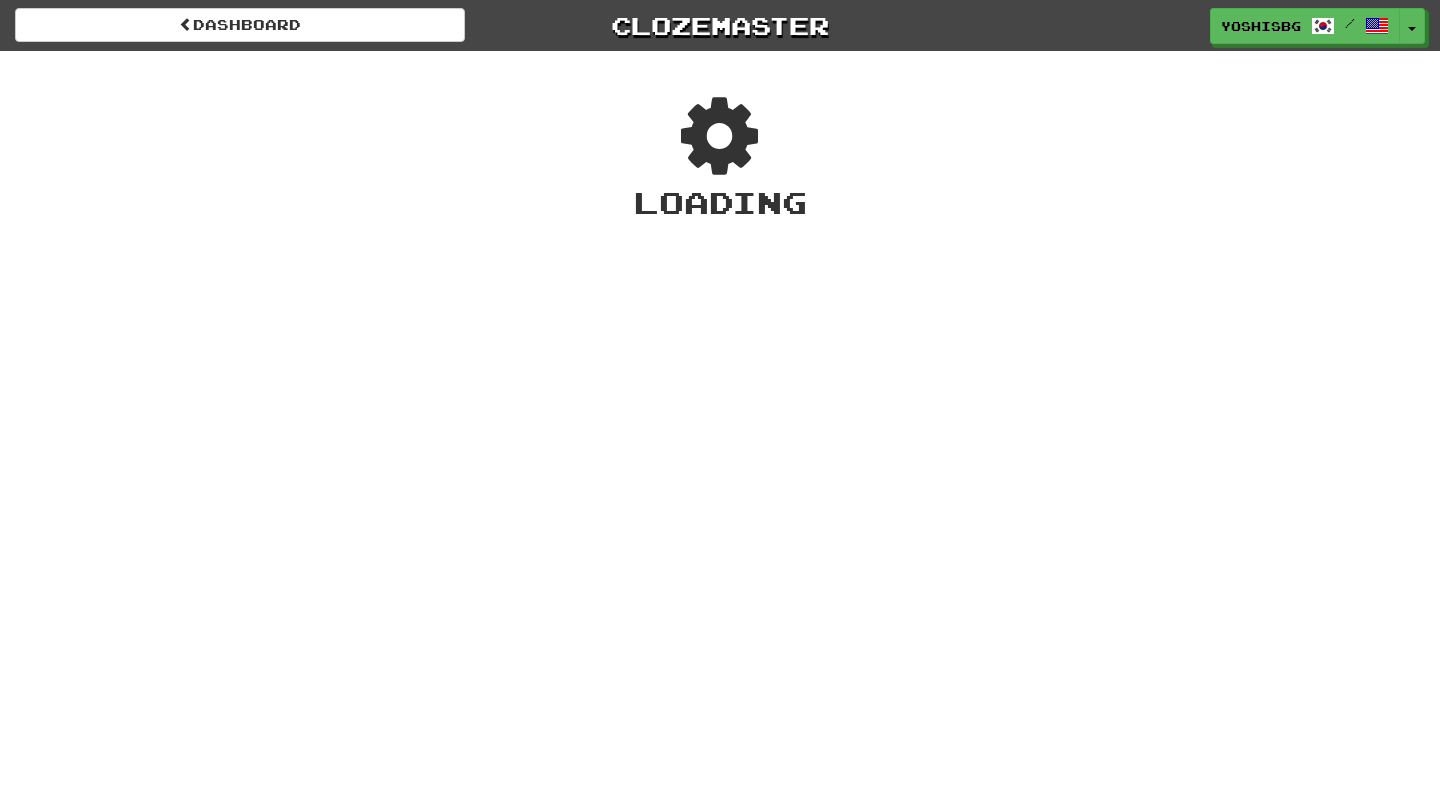 scroll, scrollTop: 0, scrollLeft: 0, axis: both 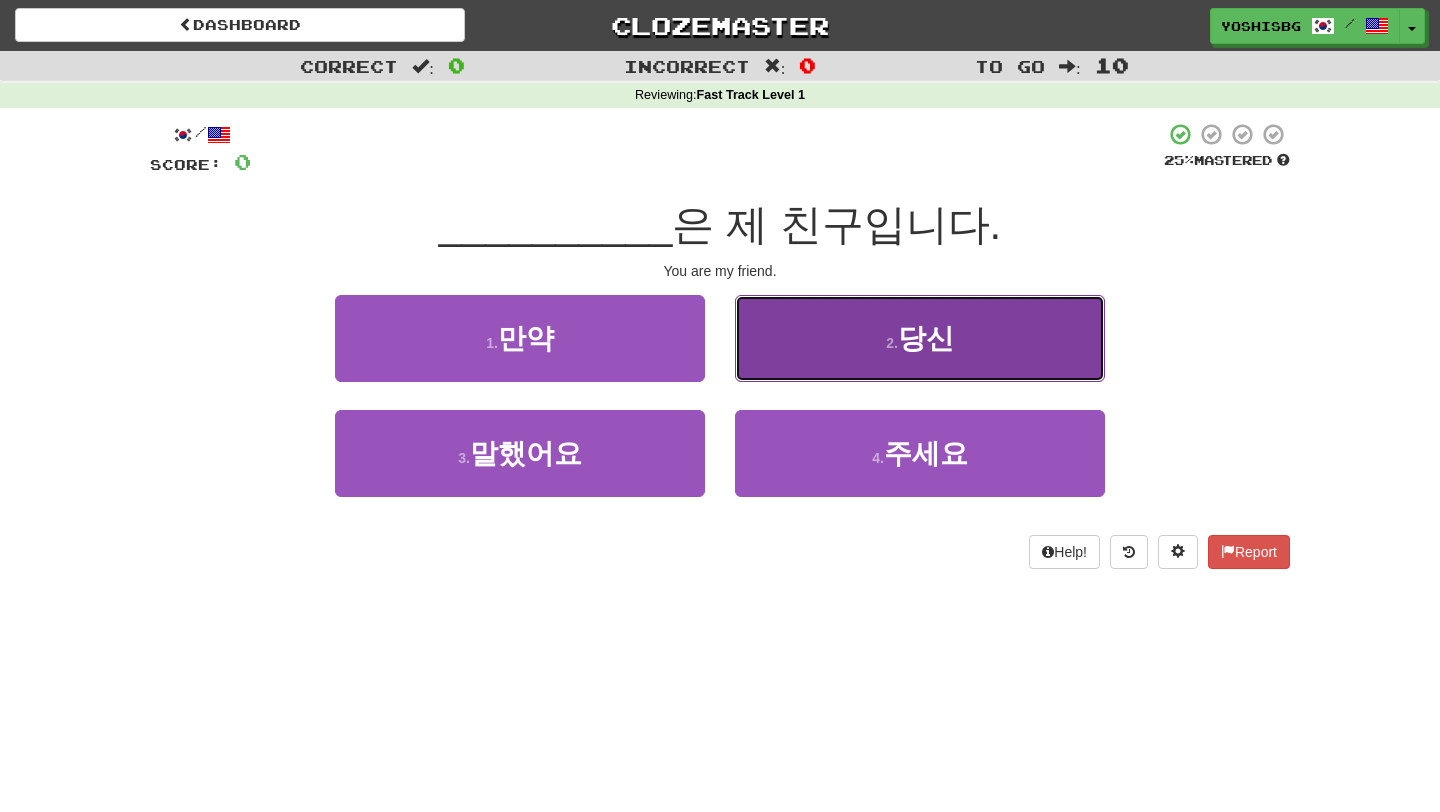 click on "2 .  당신" at bounding box center (520, 338) 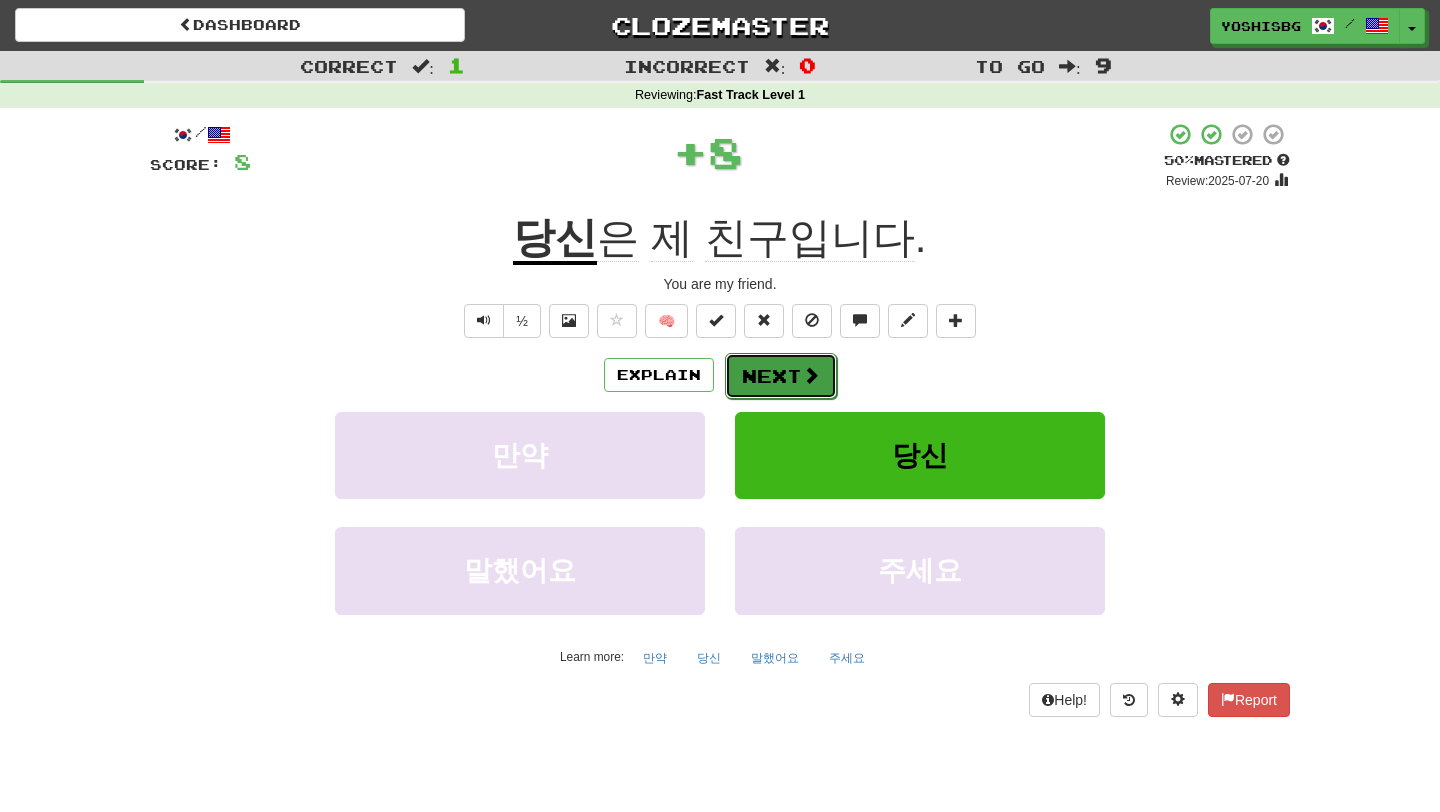 click on "Next" at bounding box center [781, 376] 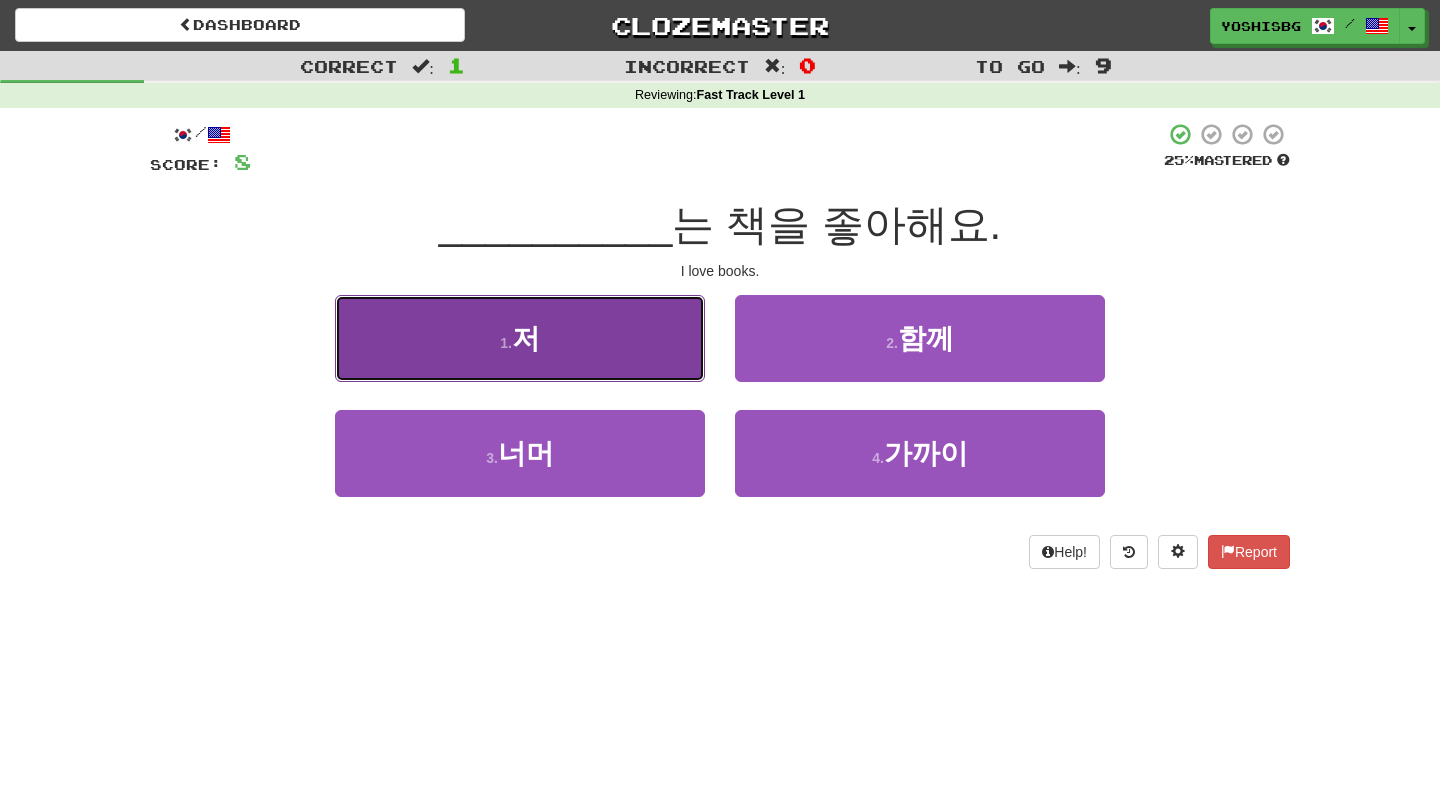 click on "1 .  저" at bounding box center [520, 338] 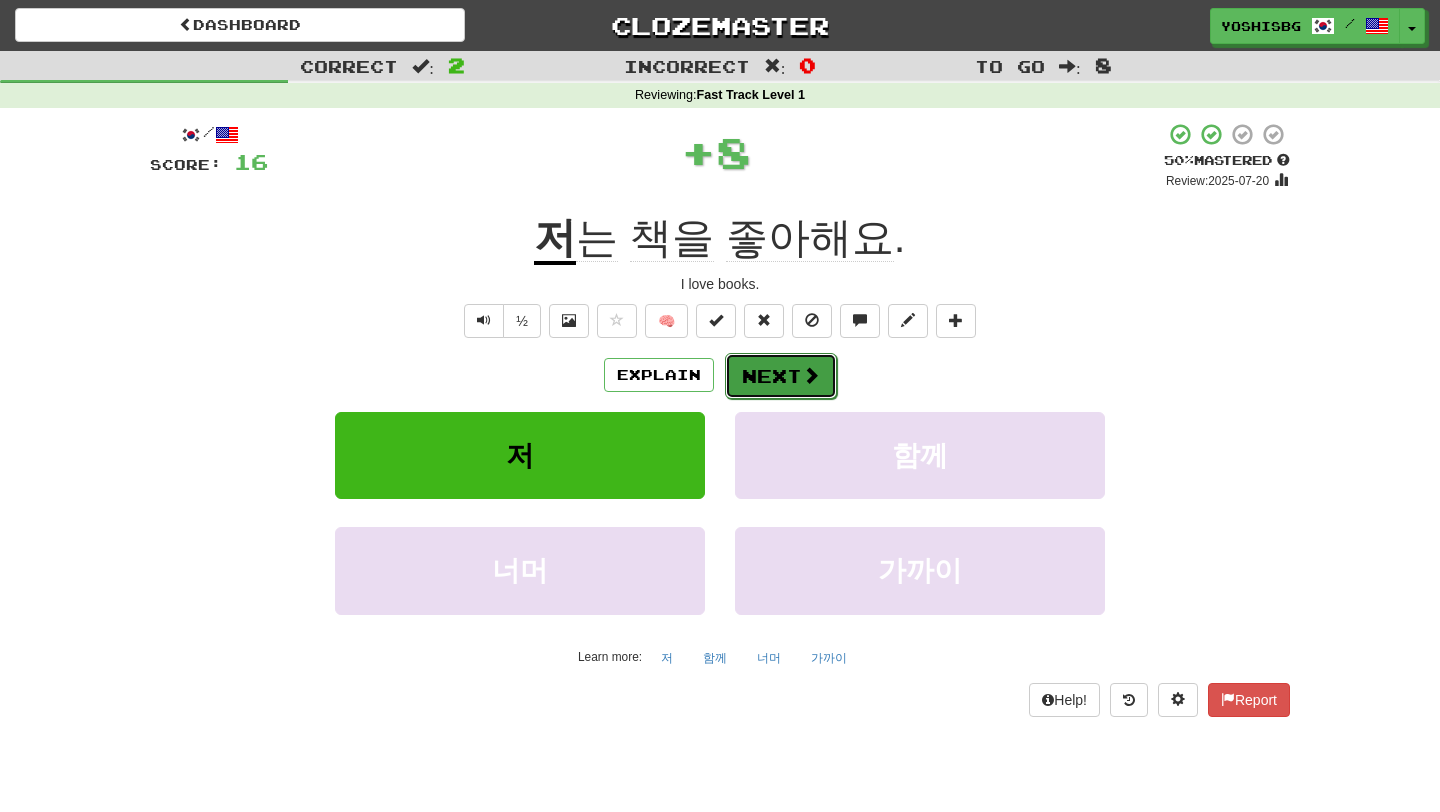 click on "Next" at bounding box center [781, 376] 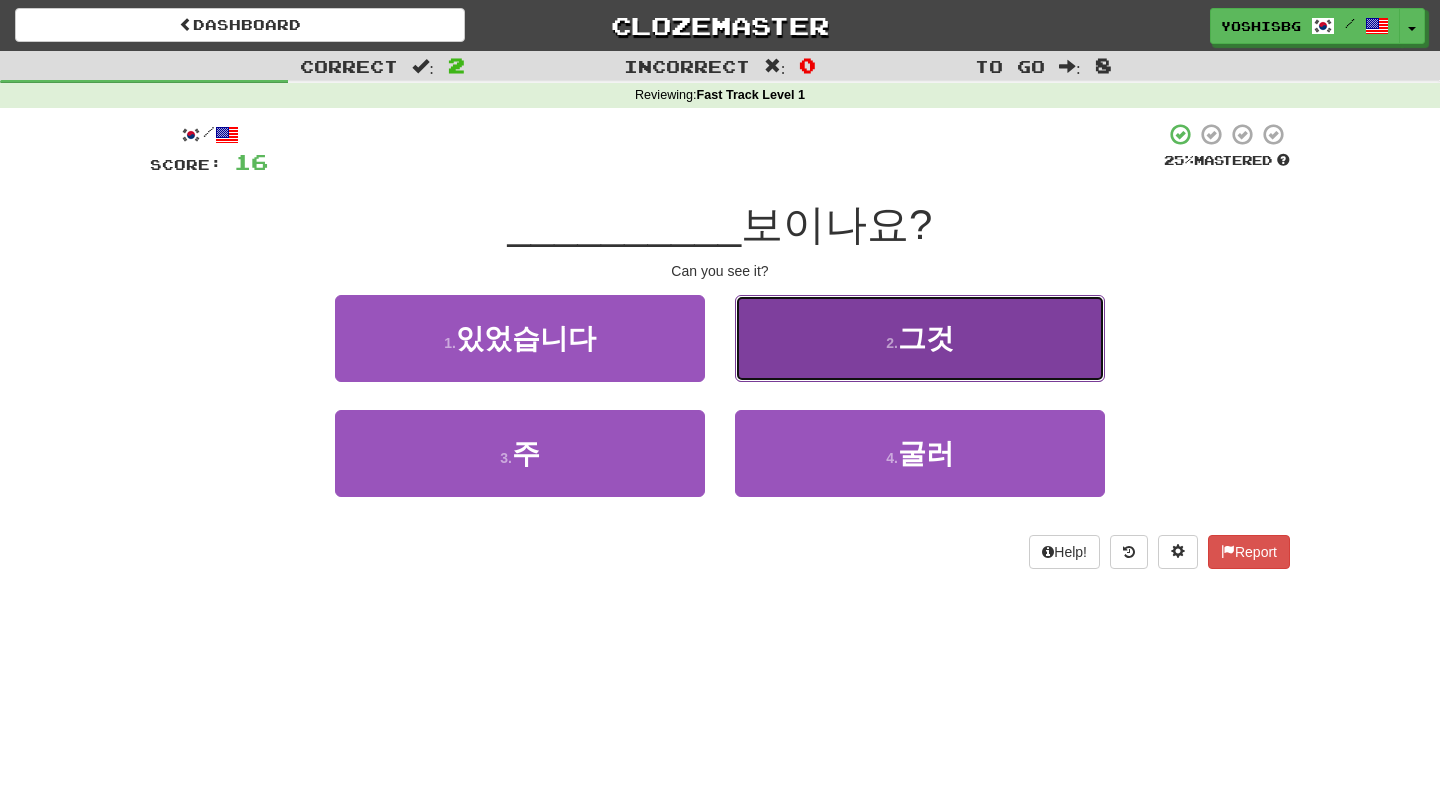 click on "2 .  그것" at bounding box center [520, 338] 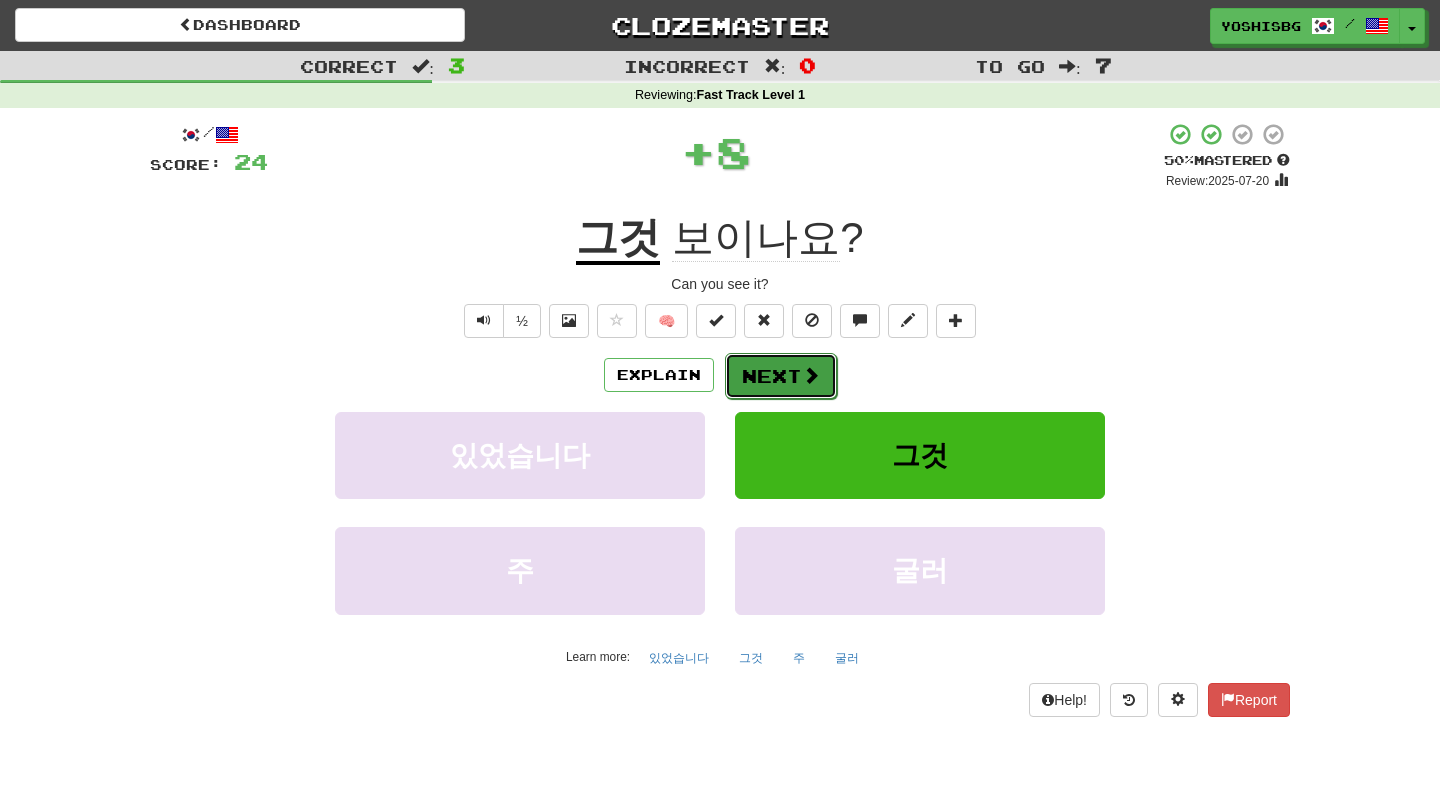 click on "Next" at bounding box center [781, 376] 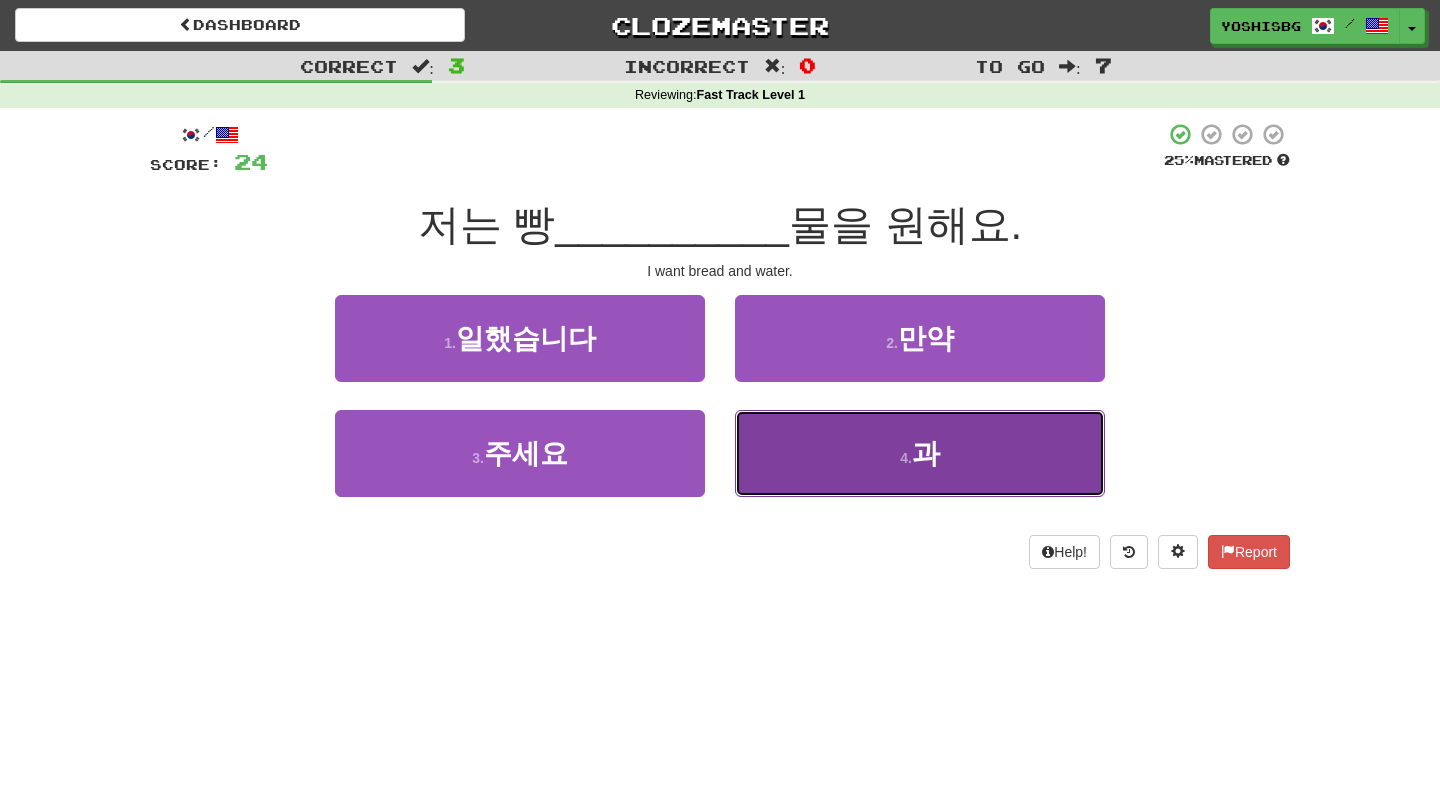 click on "4 .  과" at bounding box center (520, 338) 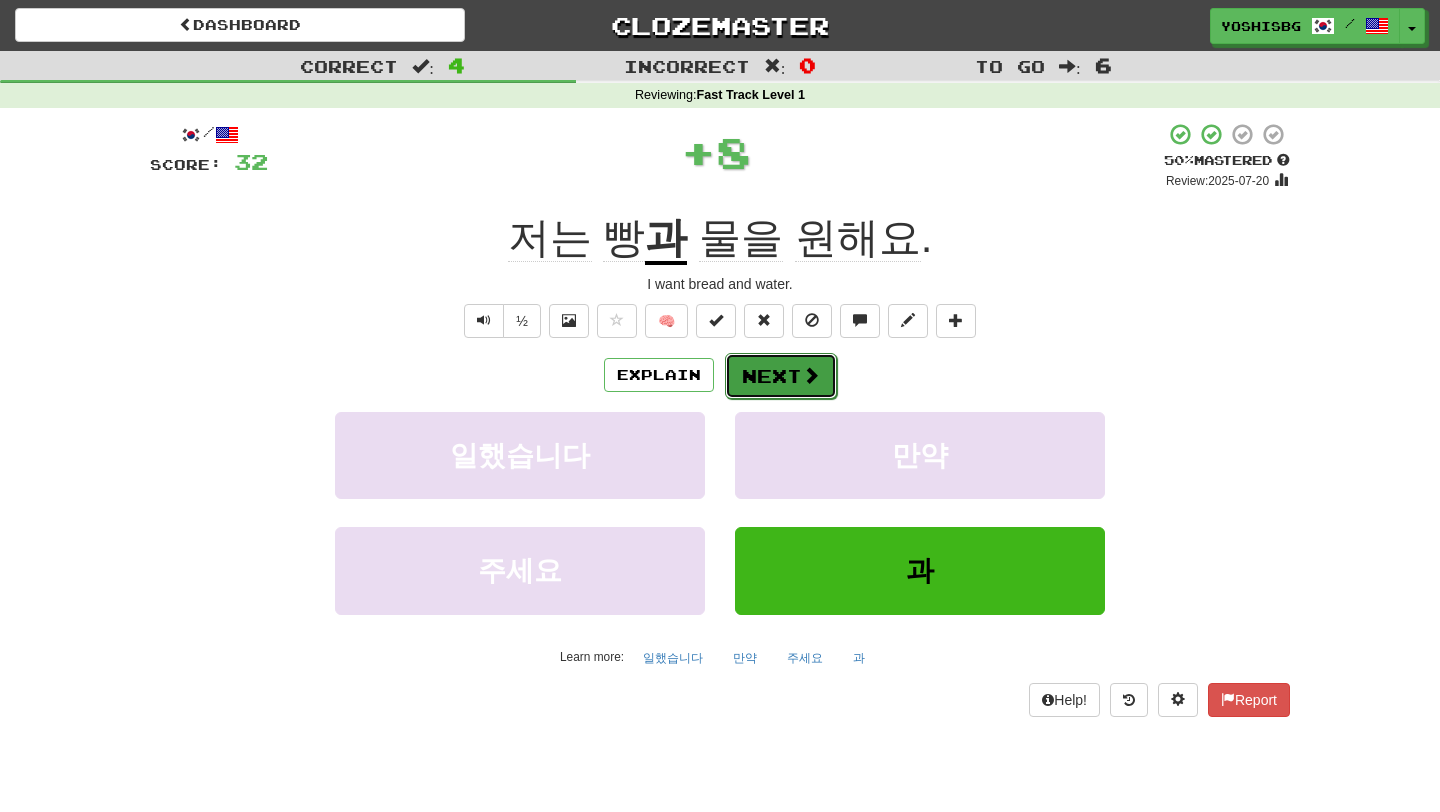 click on "Next" at bounding box center [781, 376] 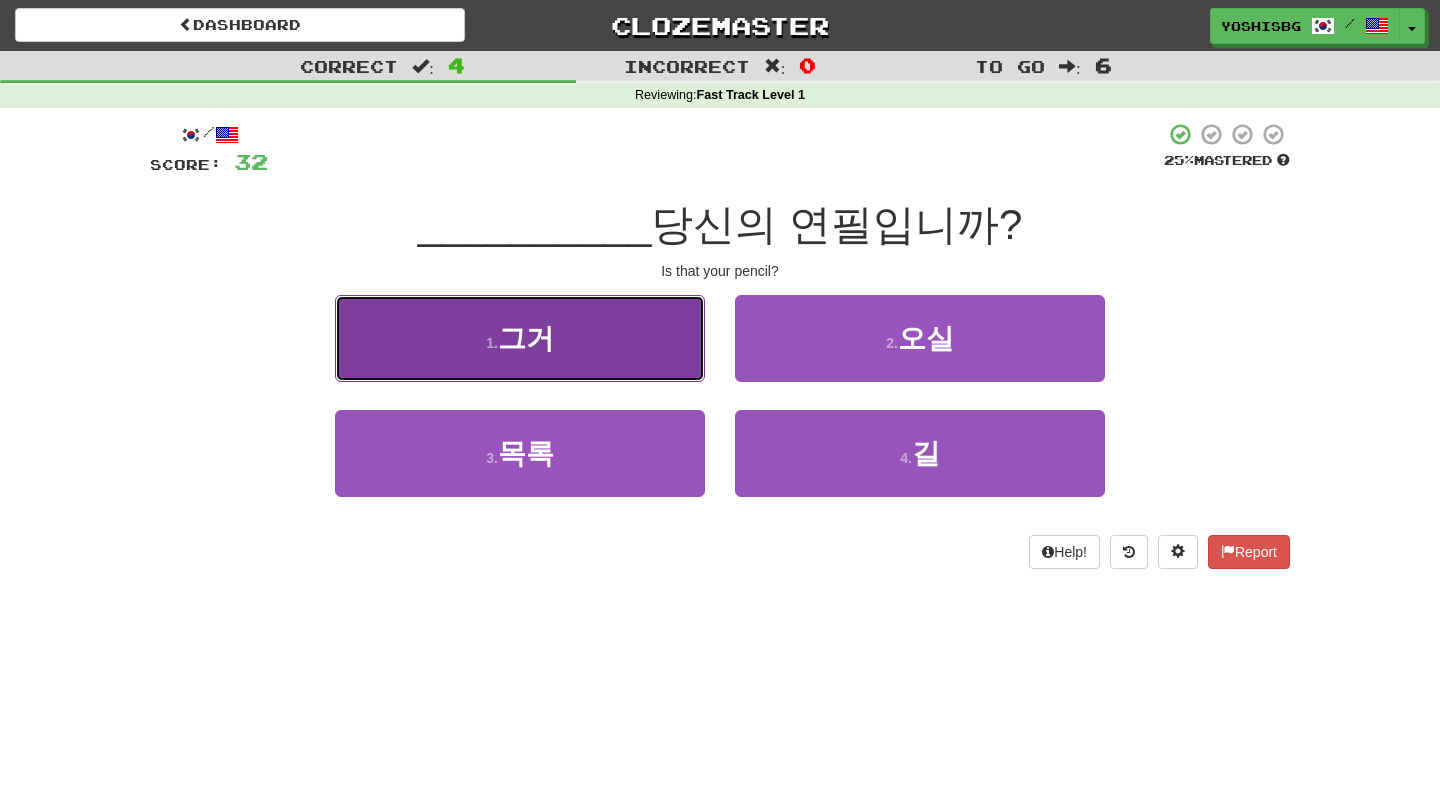 click on "1 .  그거" at bounding box center [520, 338] 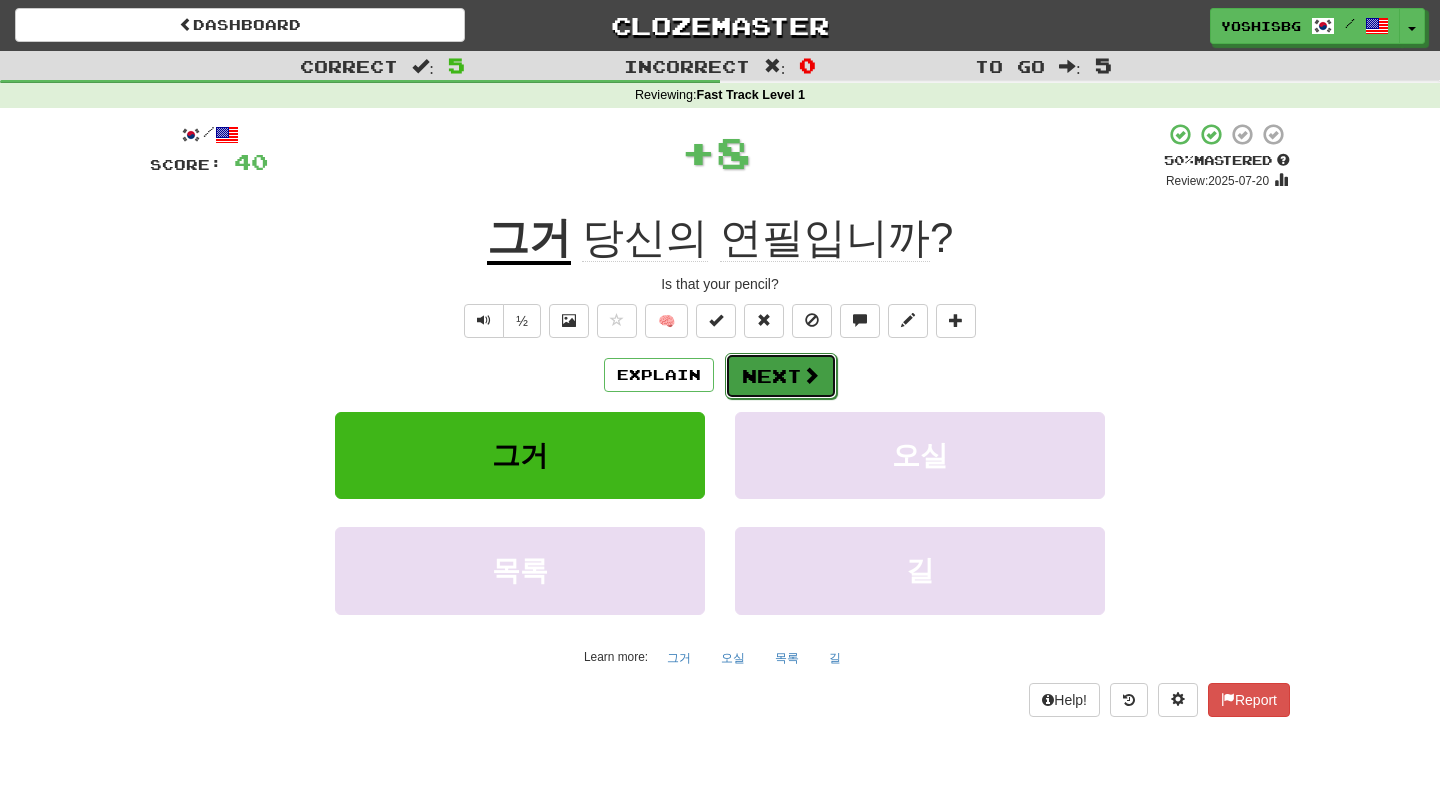 click at bounding box center (811, 375) 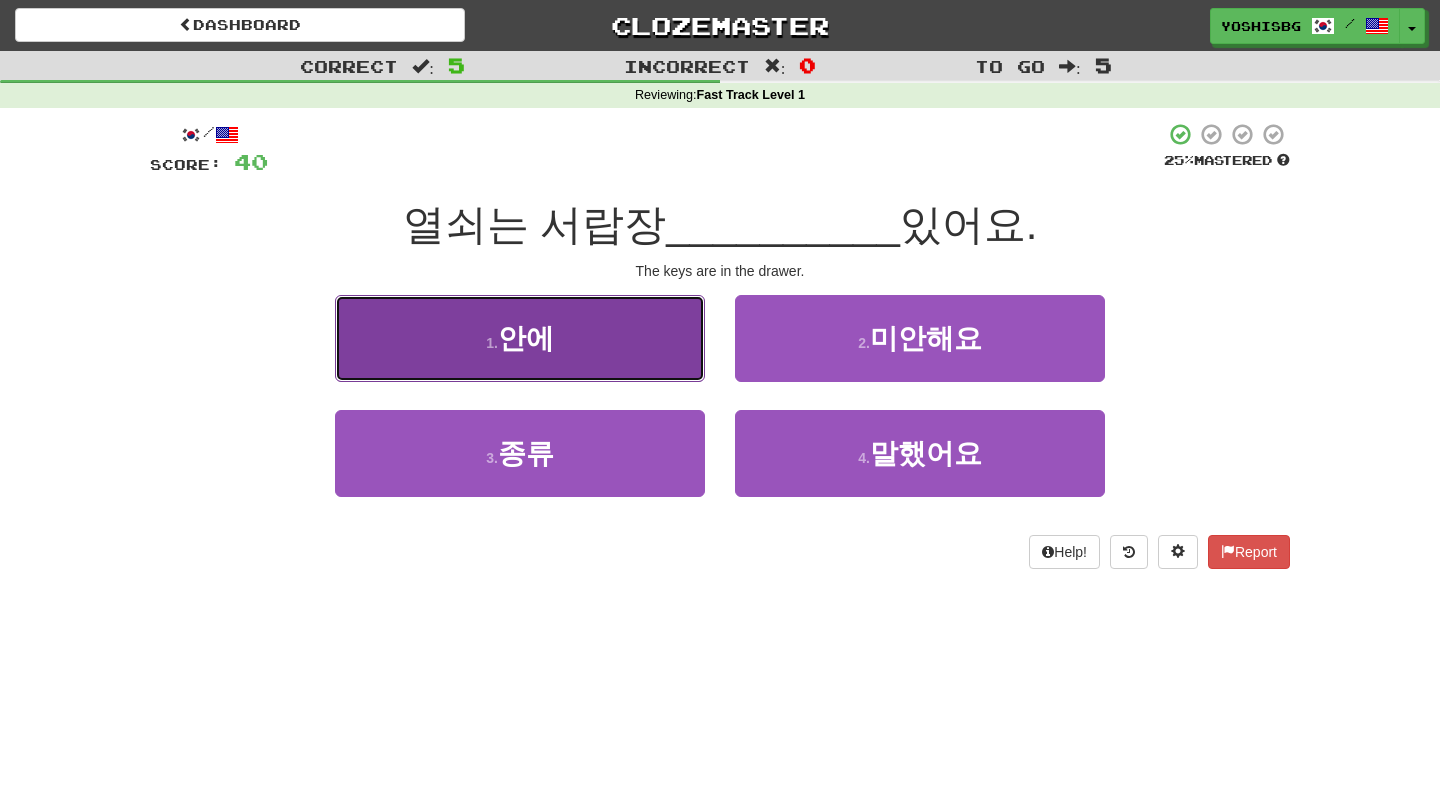 click on "1 .  안에" at bounding box center [520, 338] 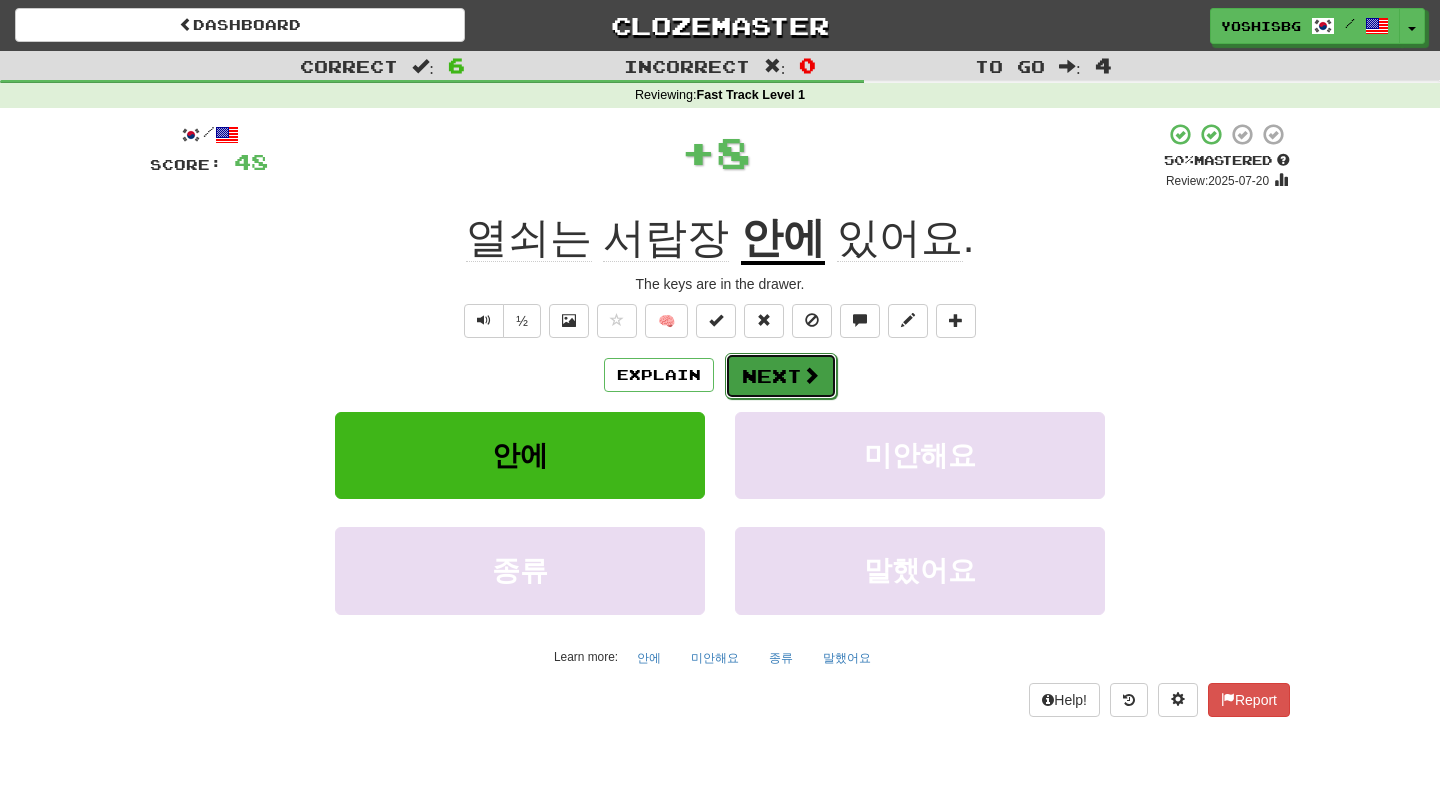 click on "Next" at bounding box center (781, 376) 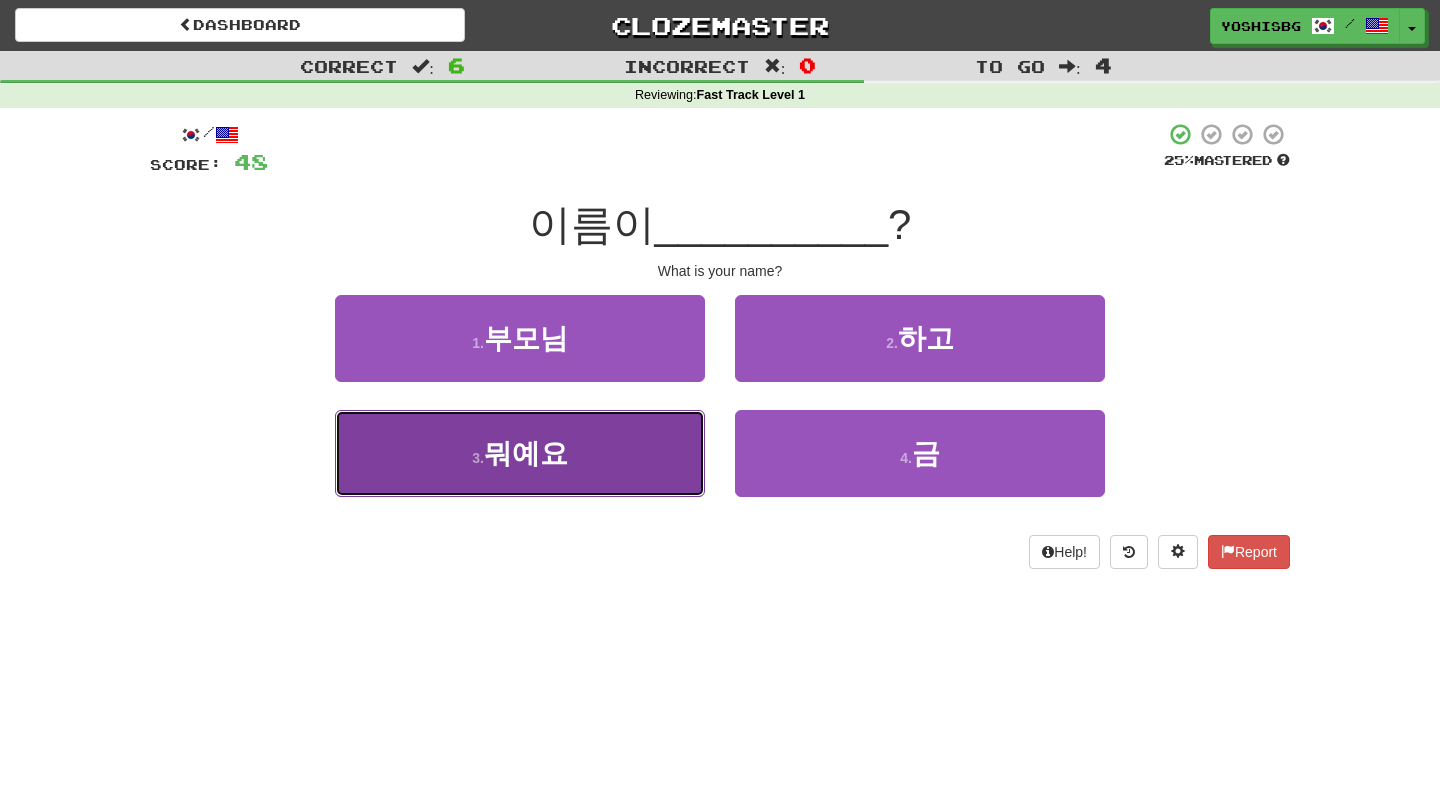 click on "3 .  뭐예요" at bounding box center (520, 338) 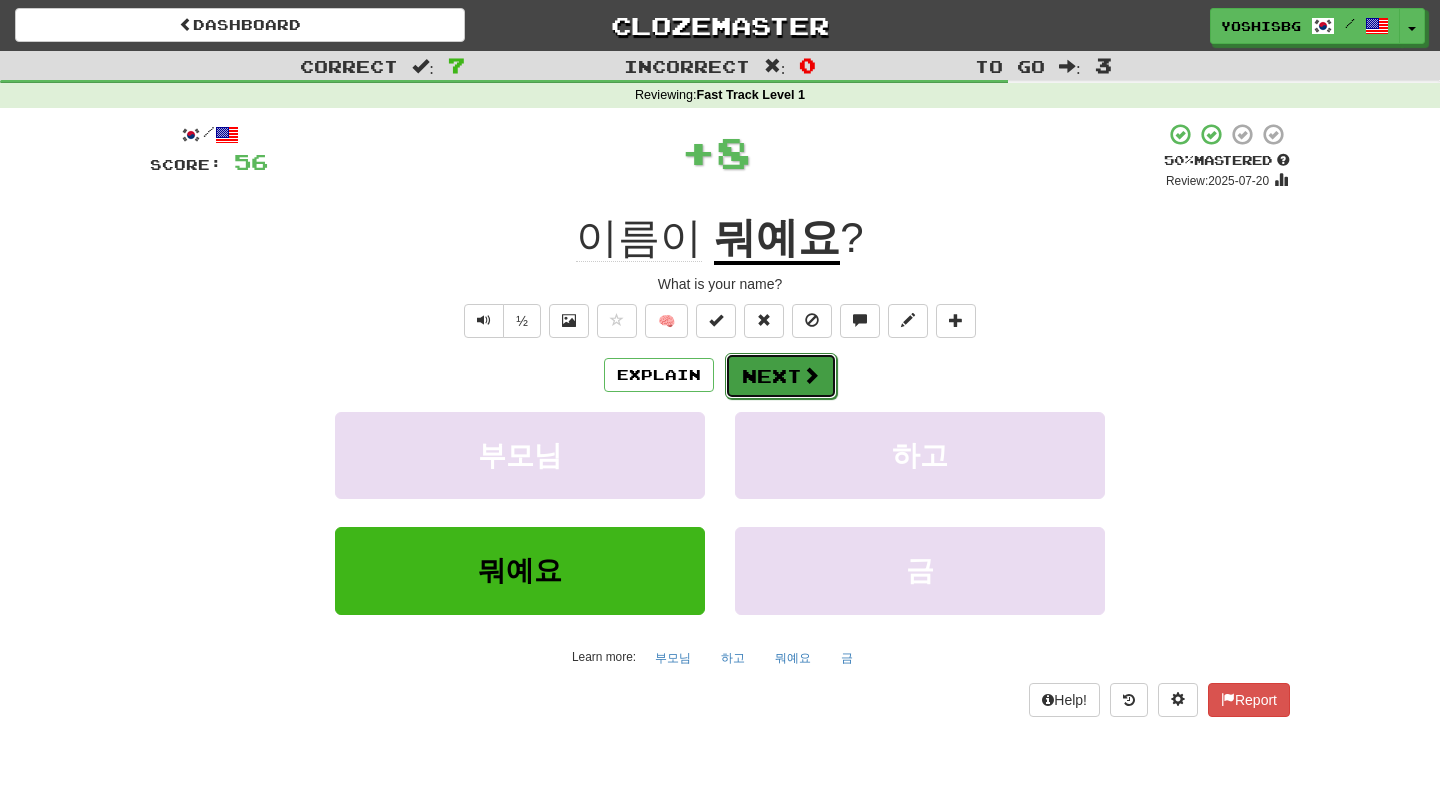 click on "Next" at bounding box center [781, 376] 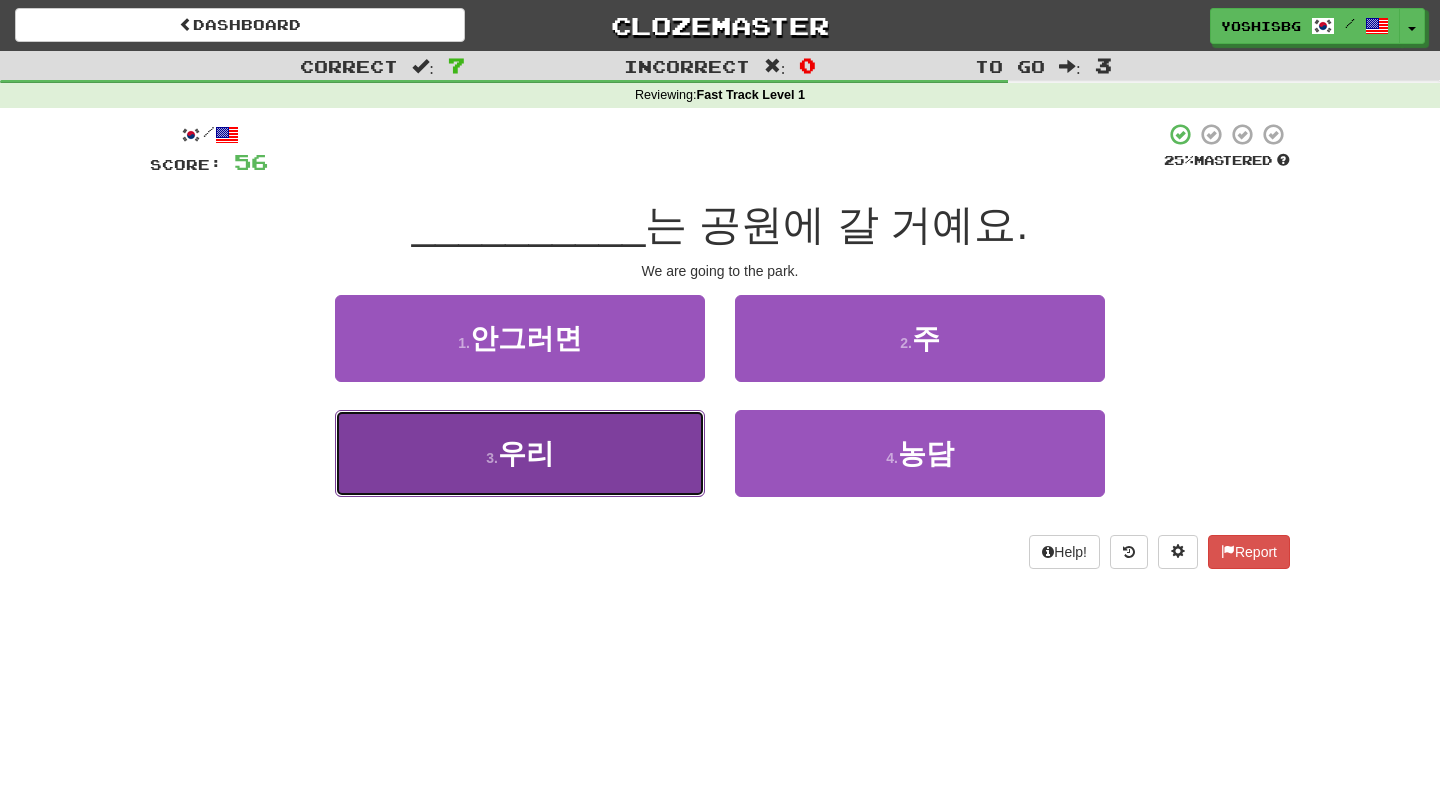 click on "3 .  우리" at bounding box center (520, 338) 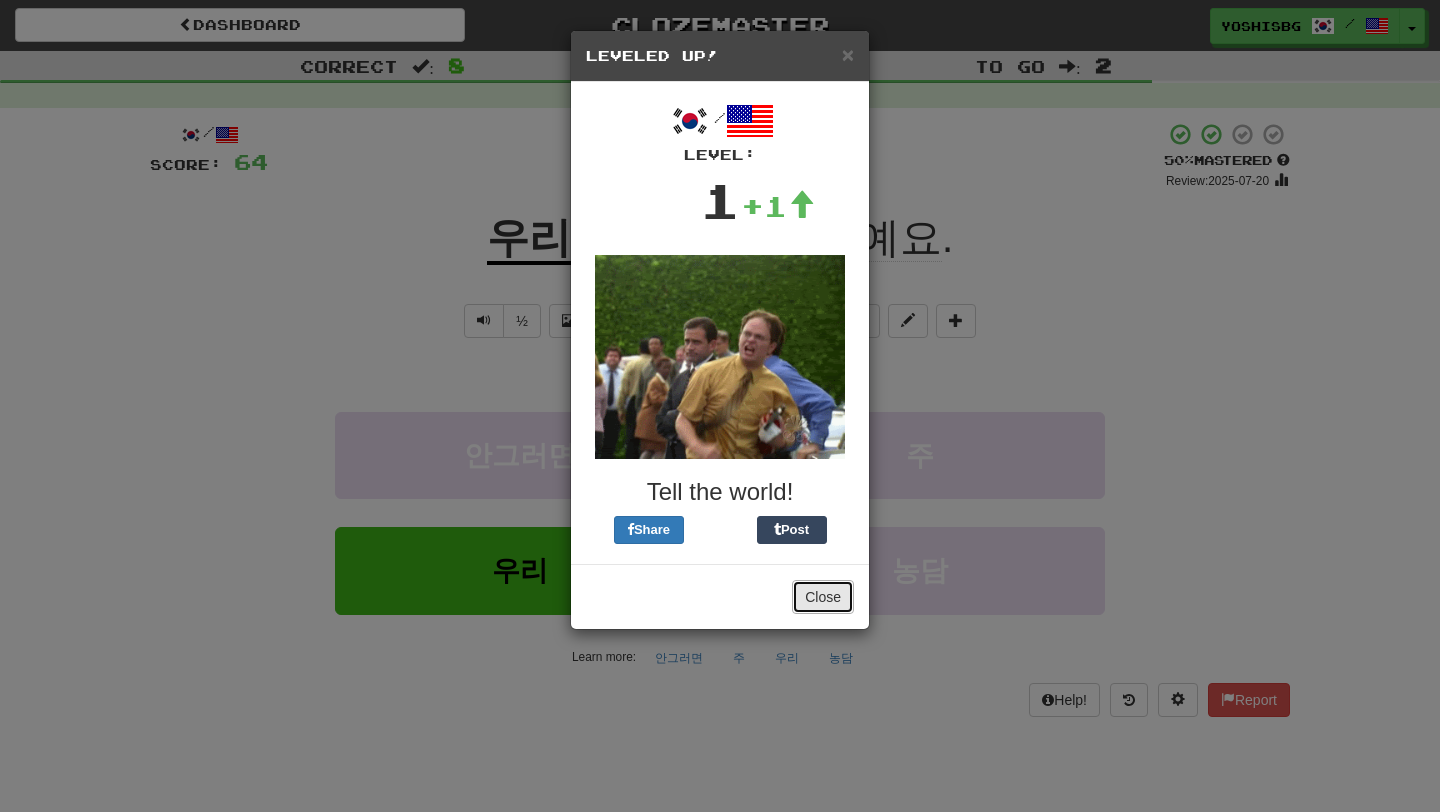 click on "Close" at bounding box center (823, 597) 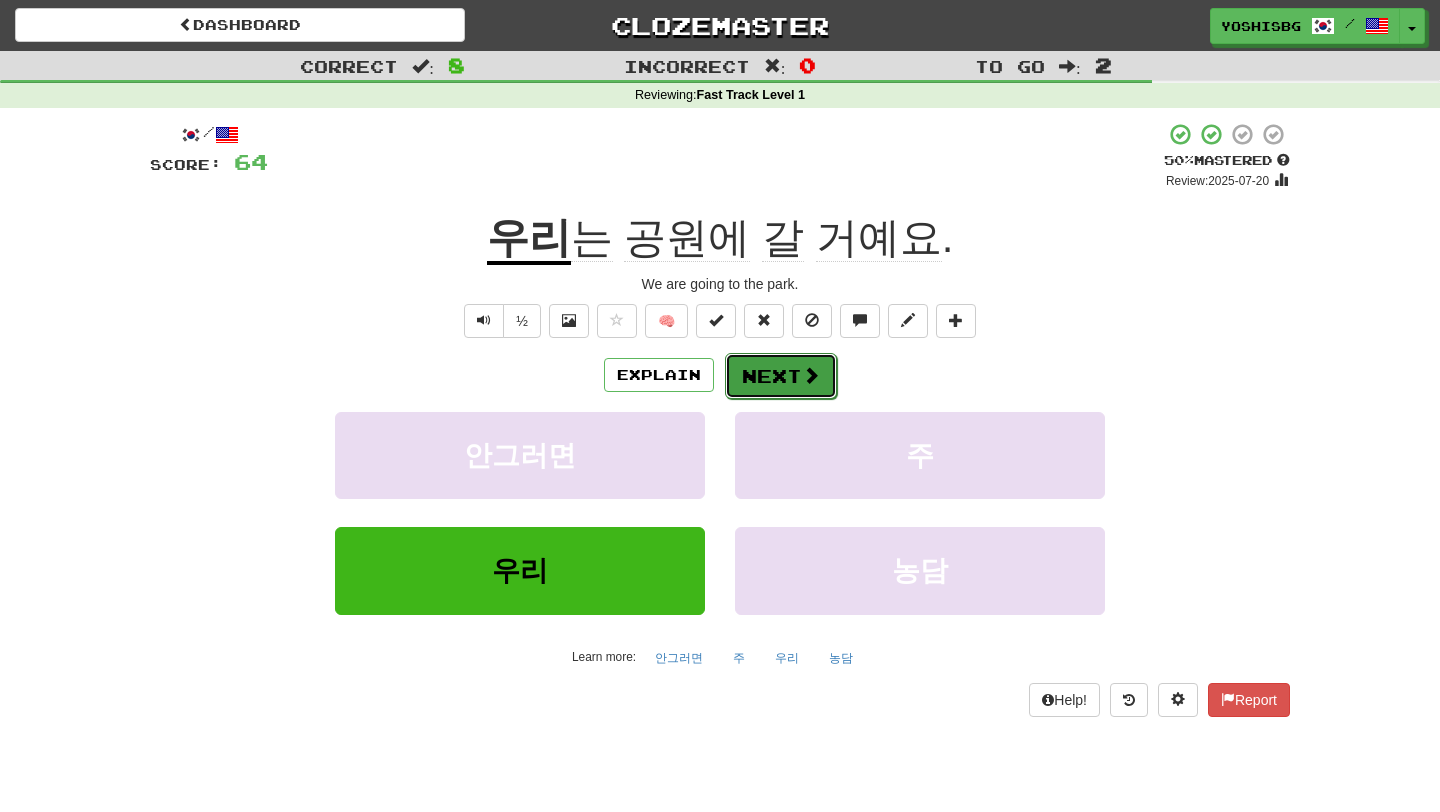 click at bounding box center [811, 375] 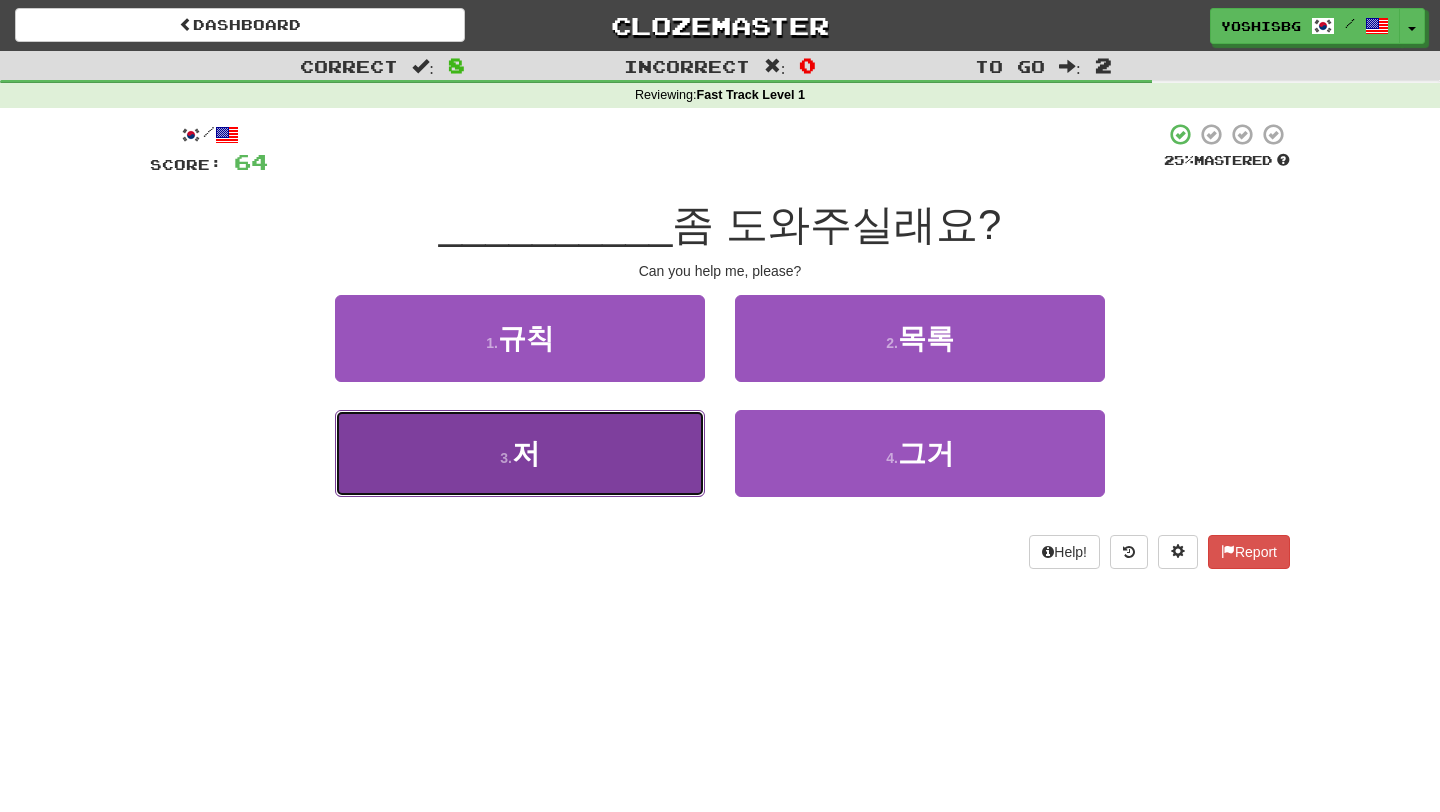 click on "3 .  저" at bounding box center [520, 338] 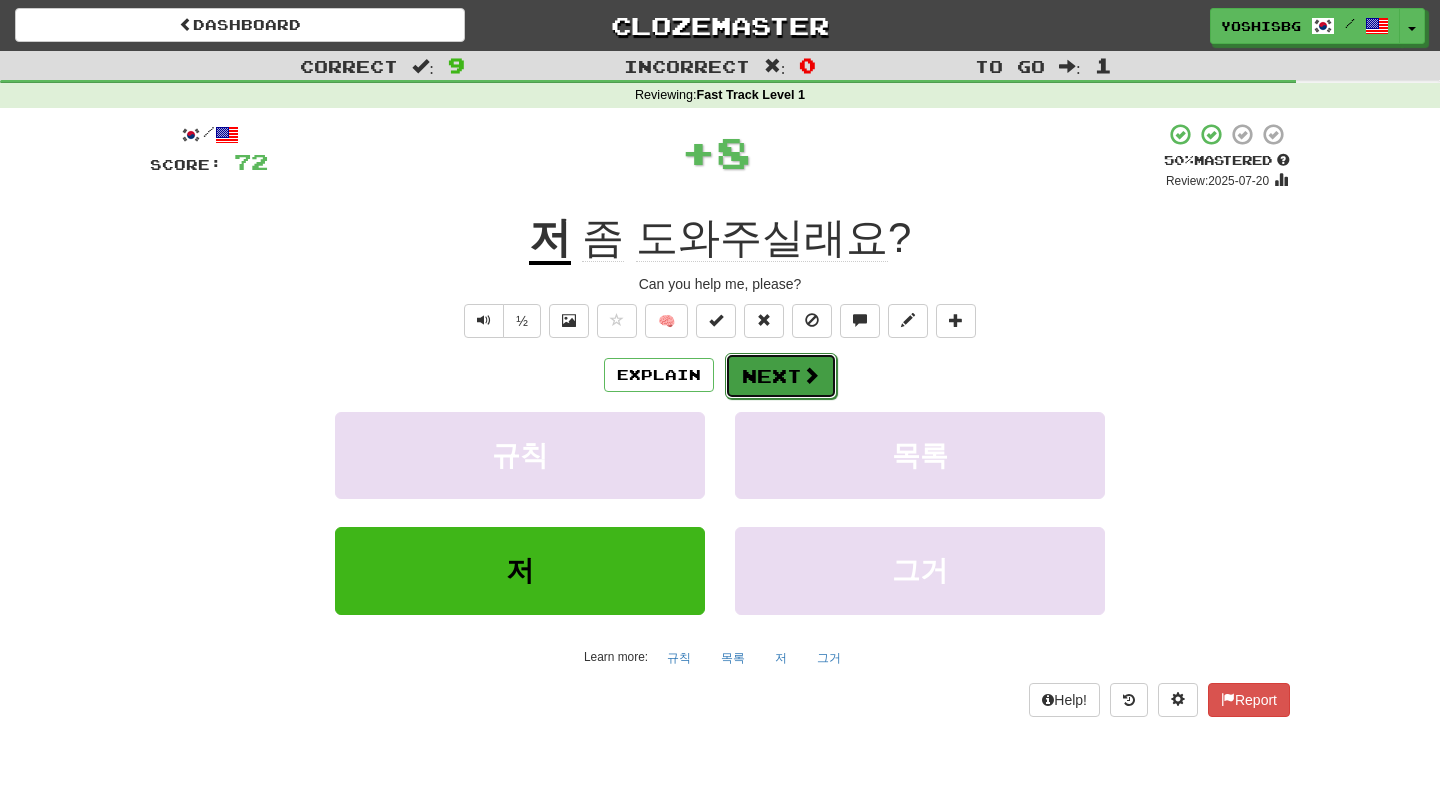 click on "Next" at bounding box center [781, 376] 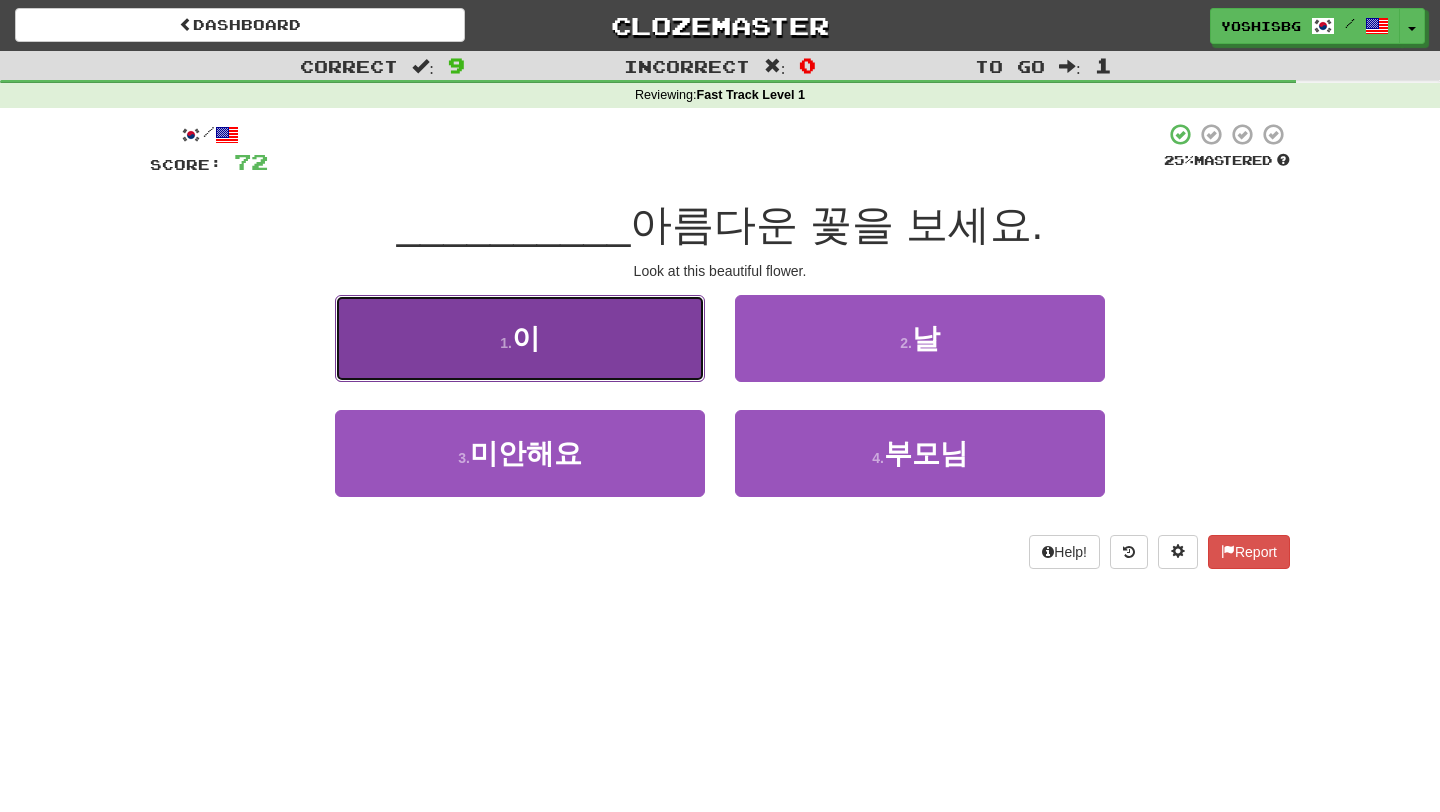 click on "1 .  이" at bounding box center [520, 338] 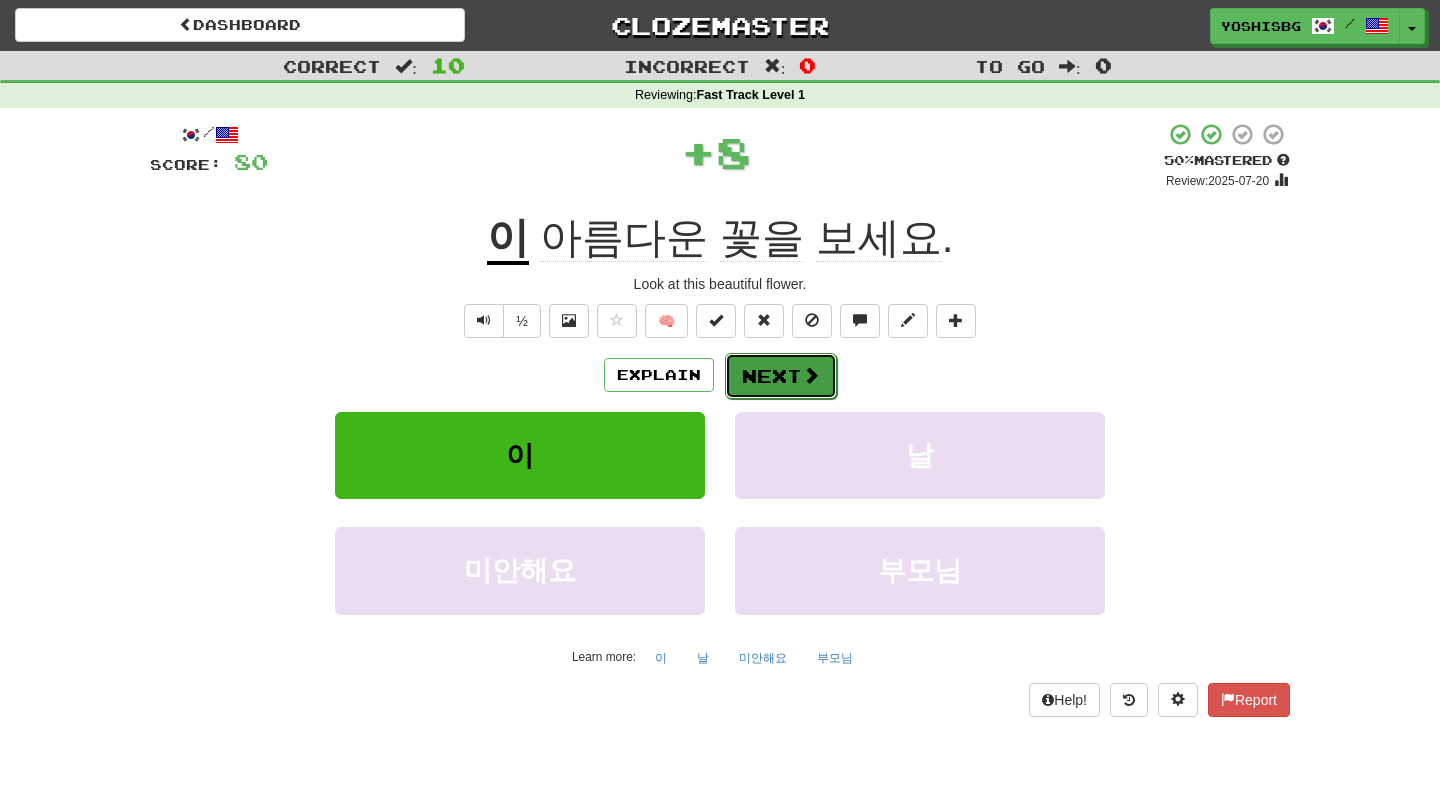 click on "Next" at bounding box center (781, 376) 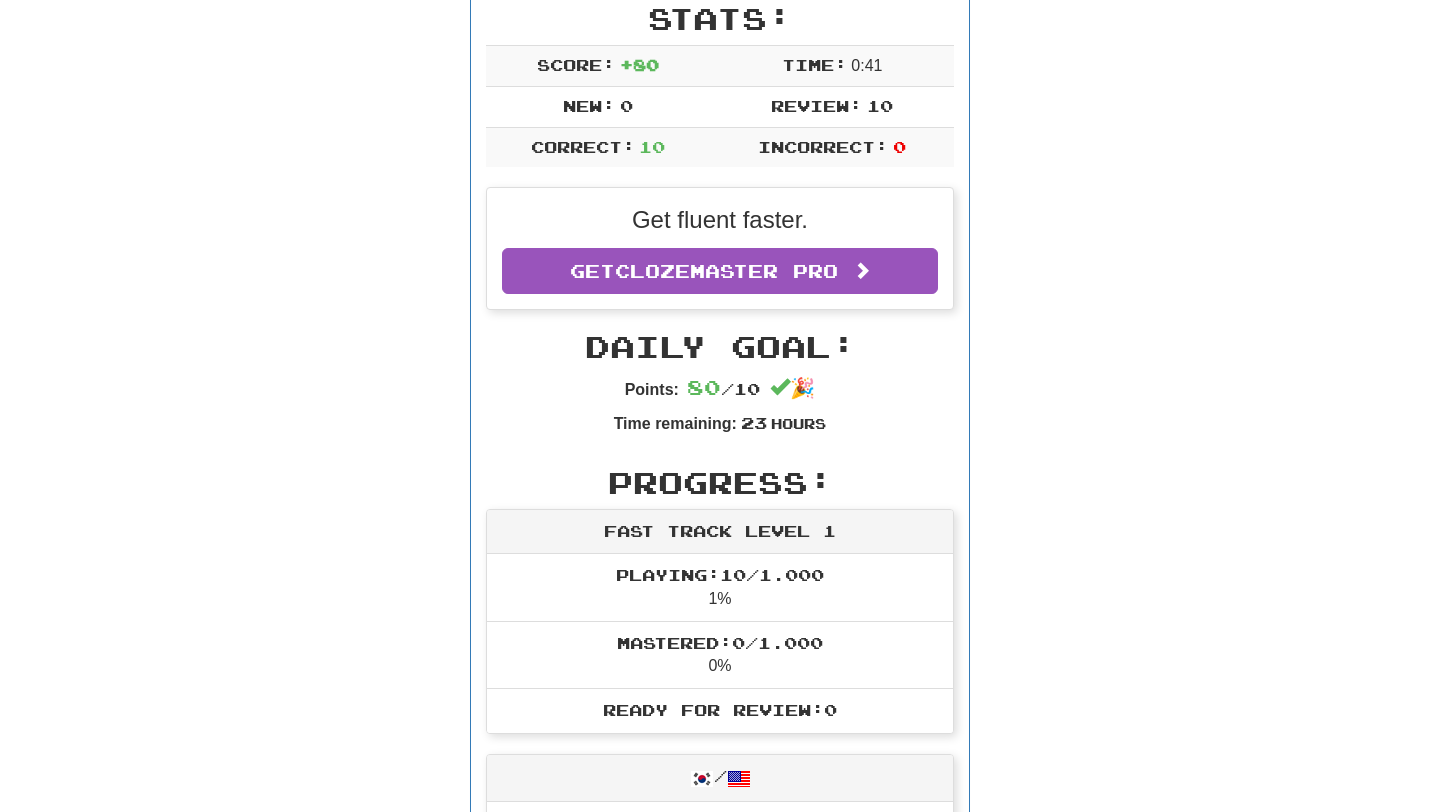 scroll, scrollTop: 46, scrollLeft: 0, axis: vertical 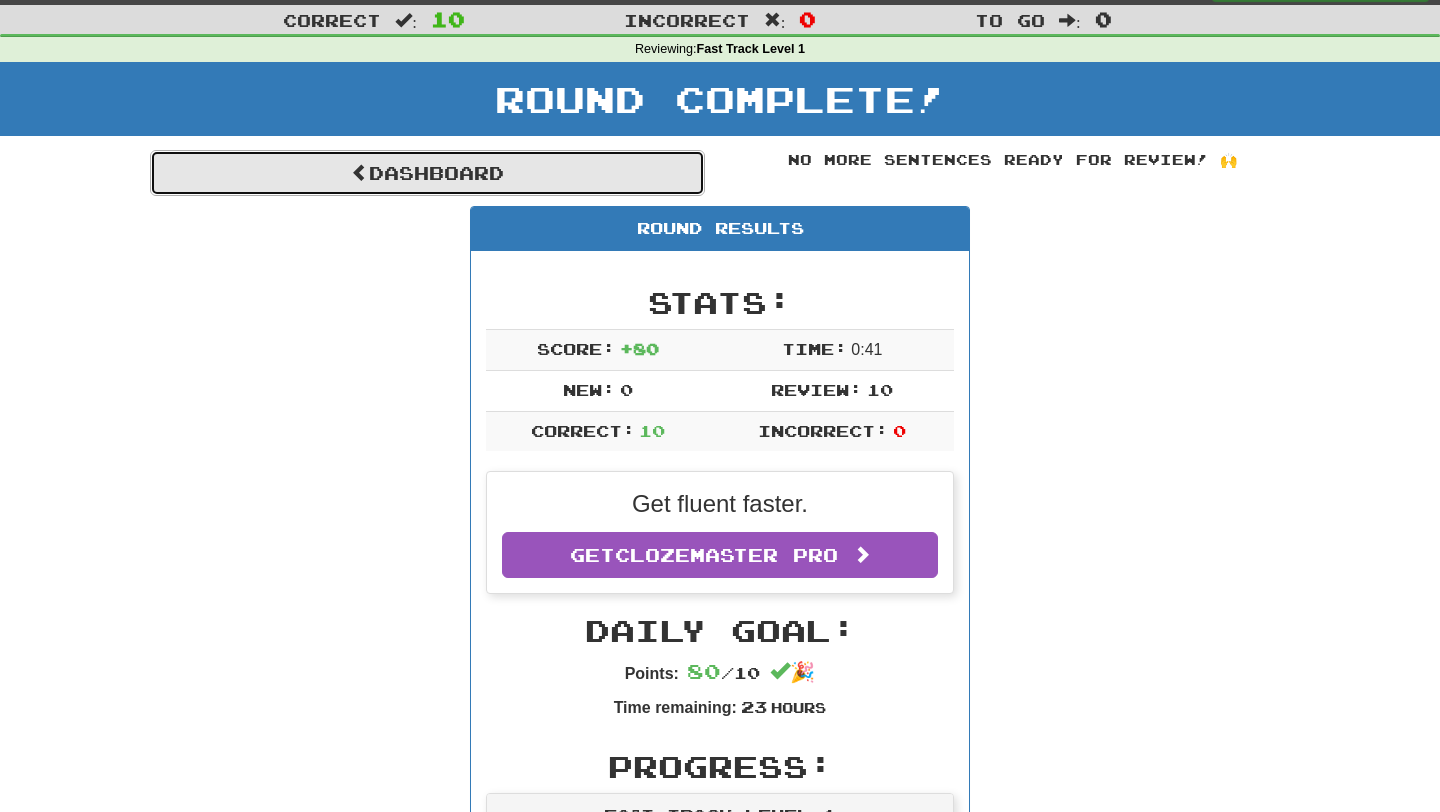 click on "Dashboard" at bounding box center [427, 173] 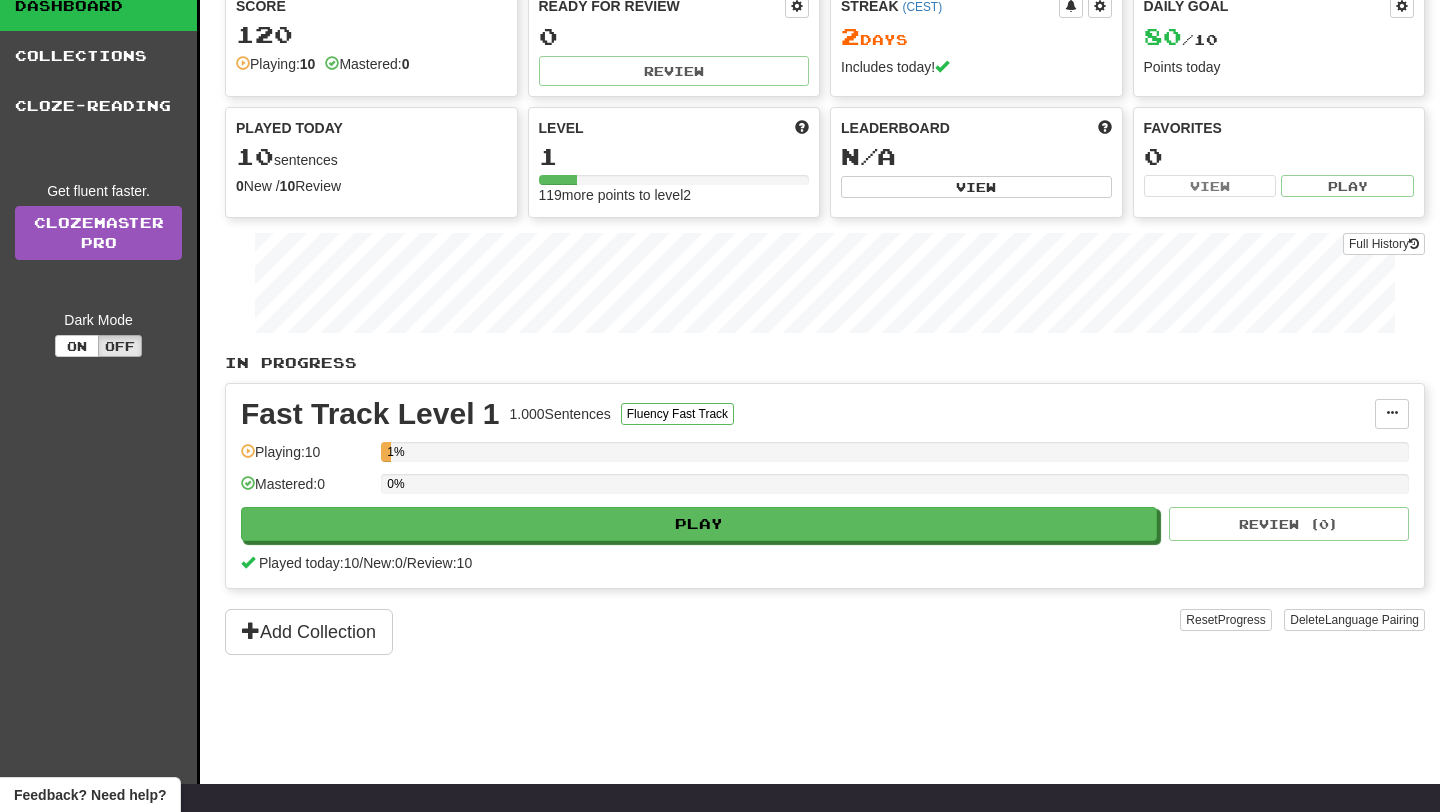 scroll, scrollTop: 0, scrollLeft: 0, axis: both 